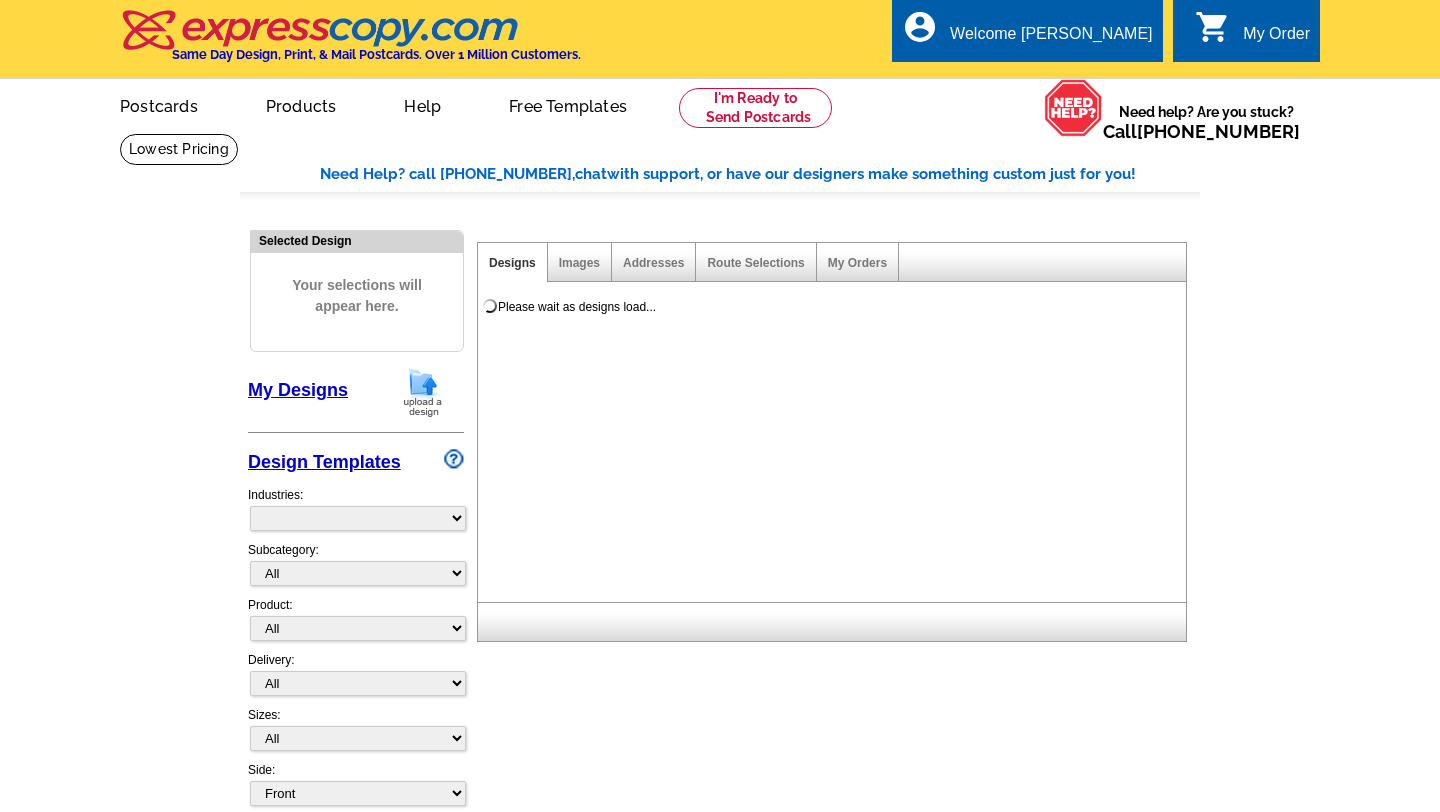 scroll, scrollTop: 0, scrollLeft: 0, axis: both 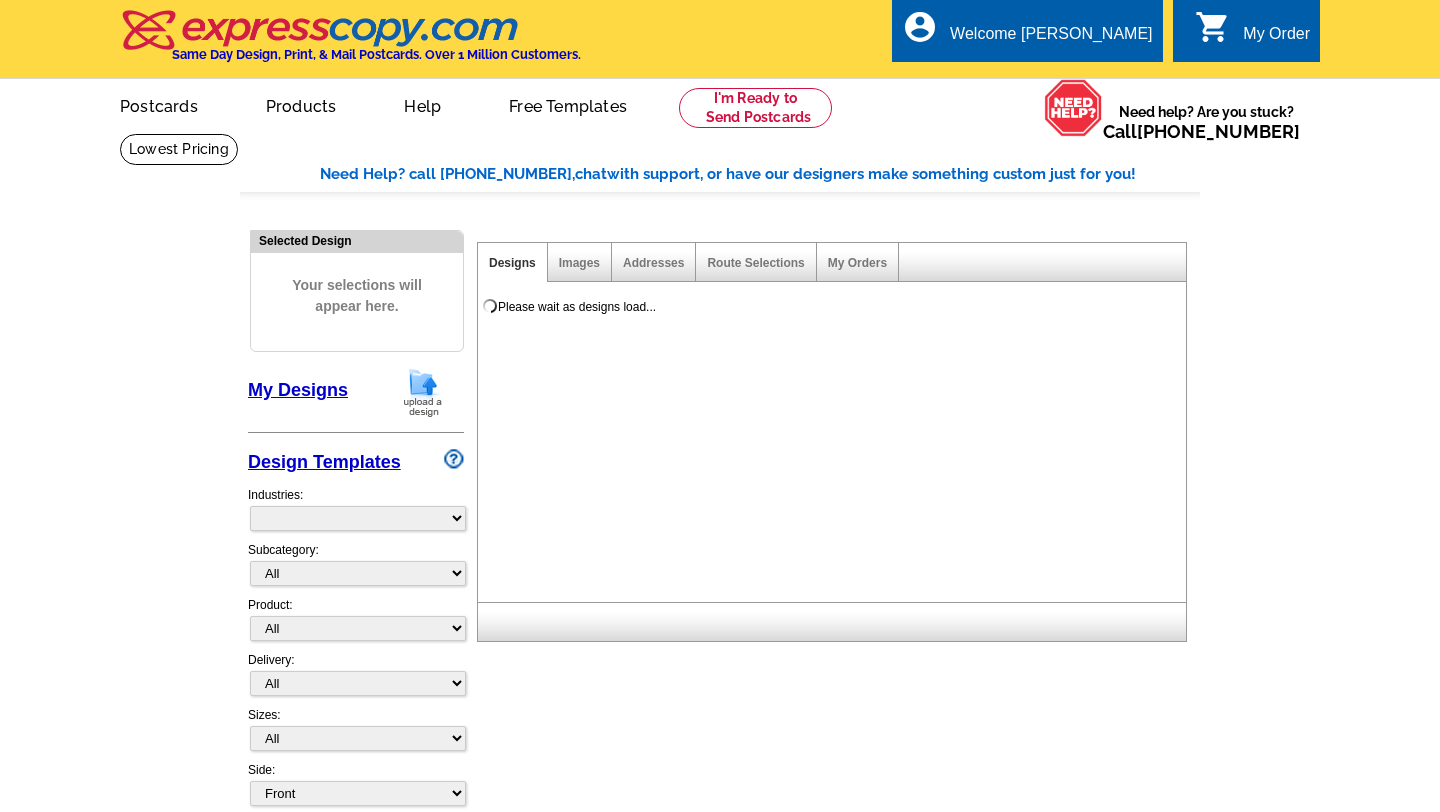 select on "785" 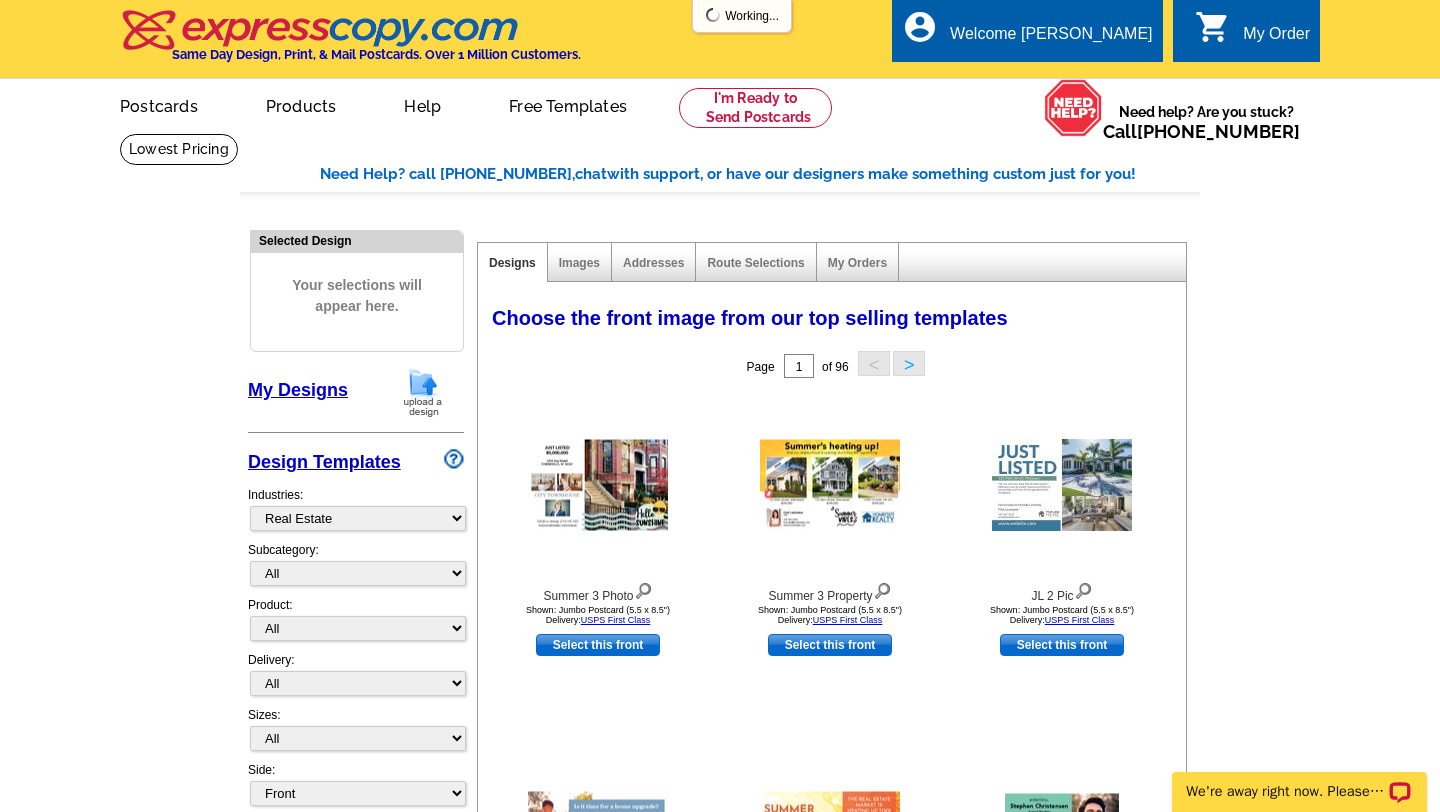 scroll, scrollTop: 0, scrollLeft: 0, axis: both 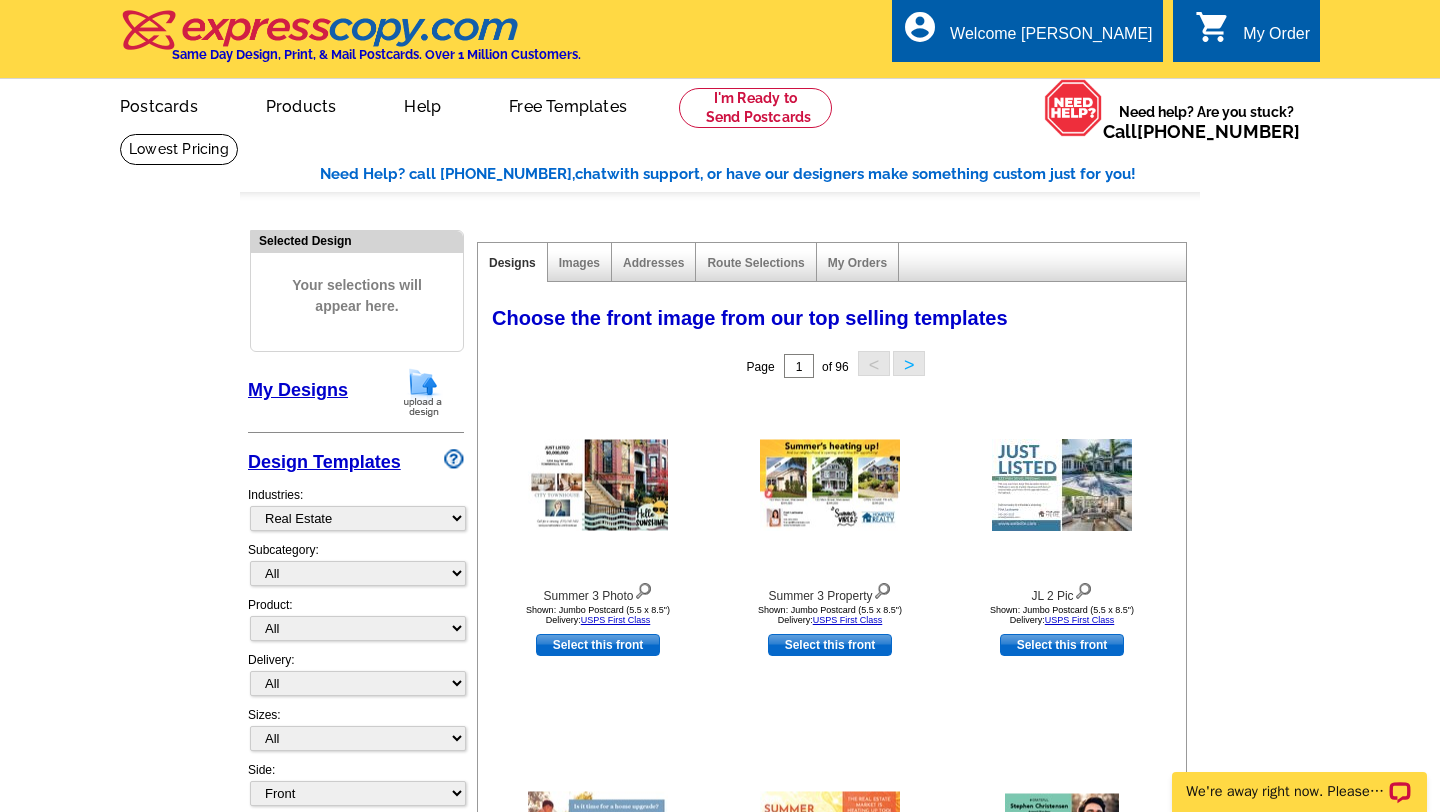 click on "Need Help? call 800-260-5887,  chat  with support, or have our designers make something custom just for you!
Got it, no need for the selection guide next time.
Show Results
Selected Design
Your selections will appear here.
My Designs
Design Templates
Industries:
What's New Real Estate Mortgage Insurance HVAC Dental Solar EDDM - NEW! Calendar Postcards Arts & Entertainment Assisted Living Automotive All" at bounding box center (720, 876) 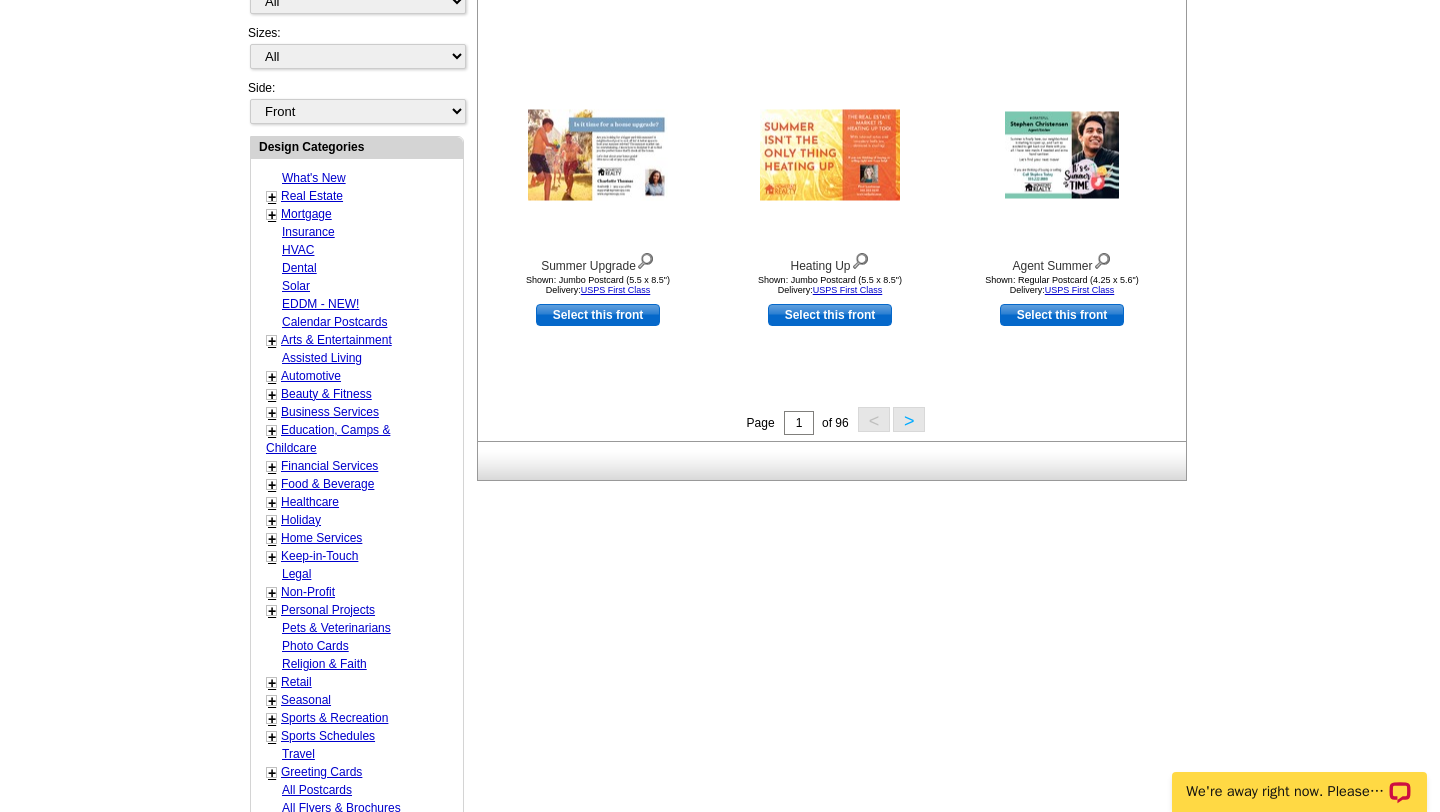 scroll, scrollTop: 0, scrollLeft: 0, axis: both 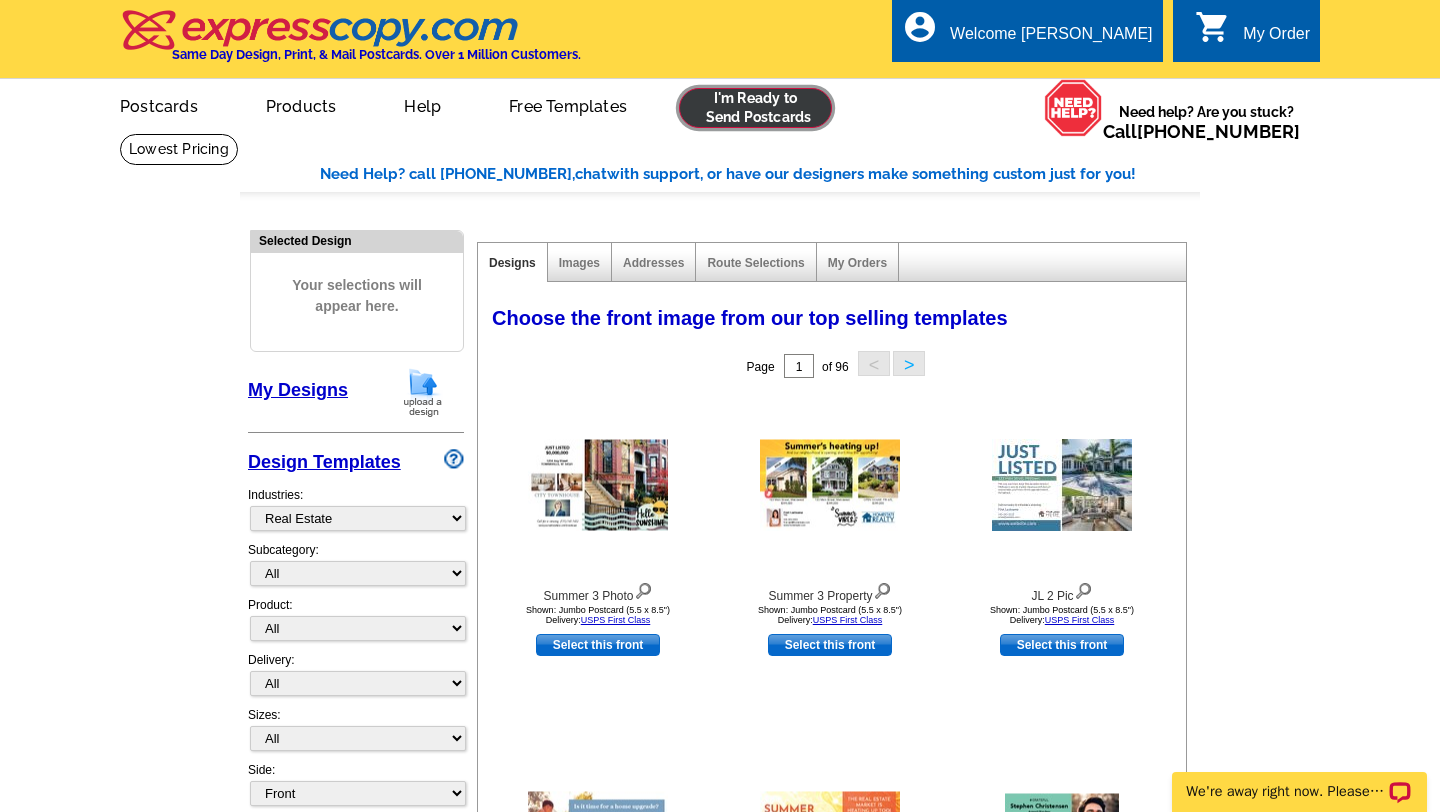 click at bounding box center (755, 108) 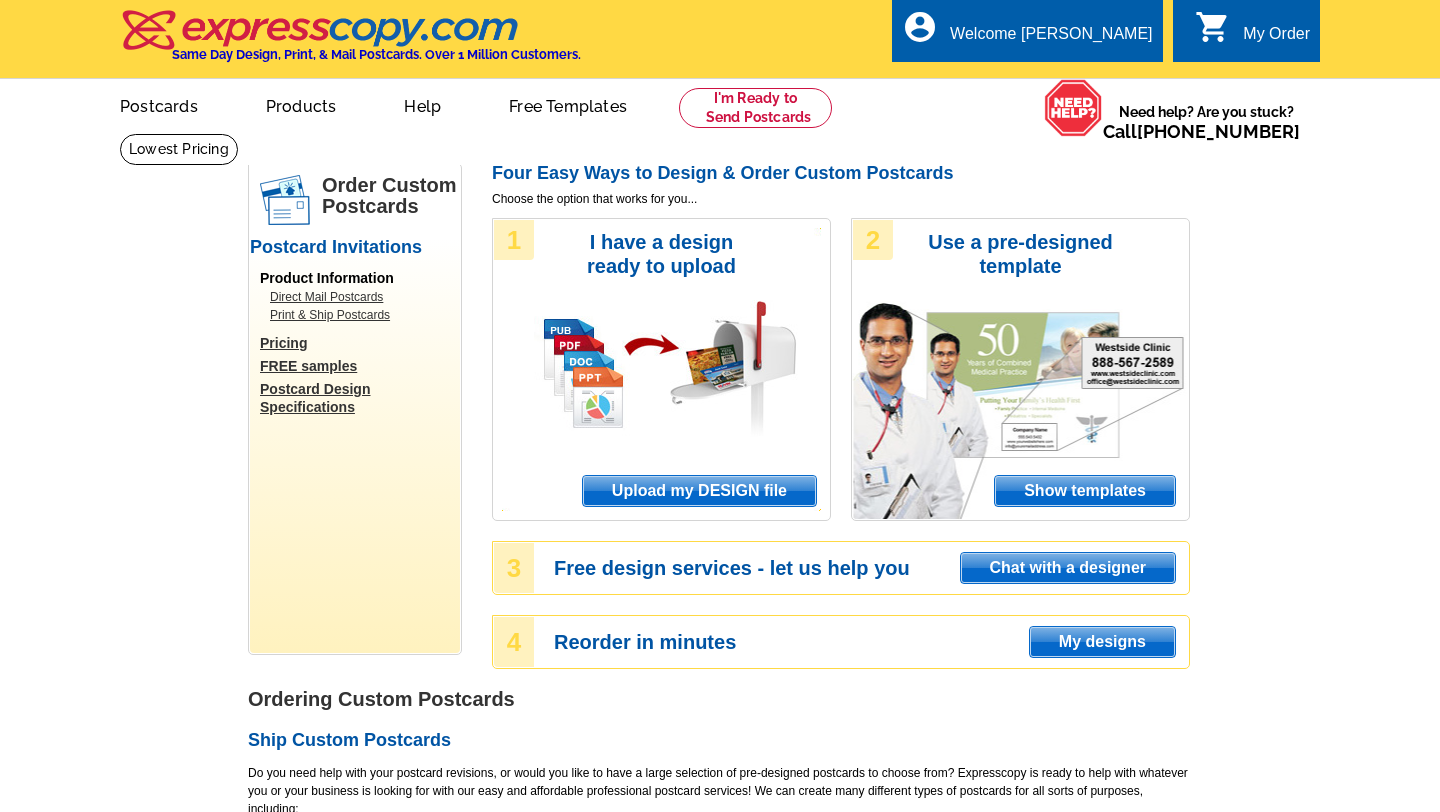 scroll, scrollTop: 0, scrollLeft: 0, axis: both 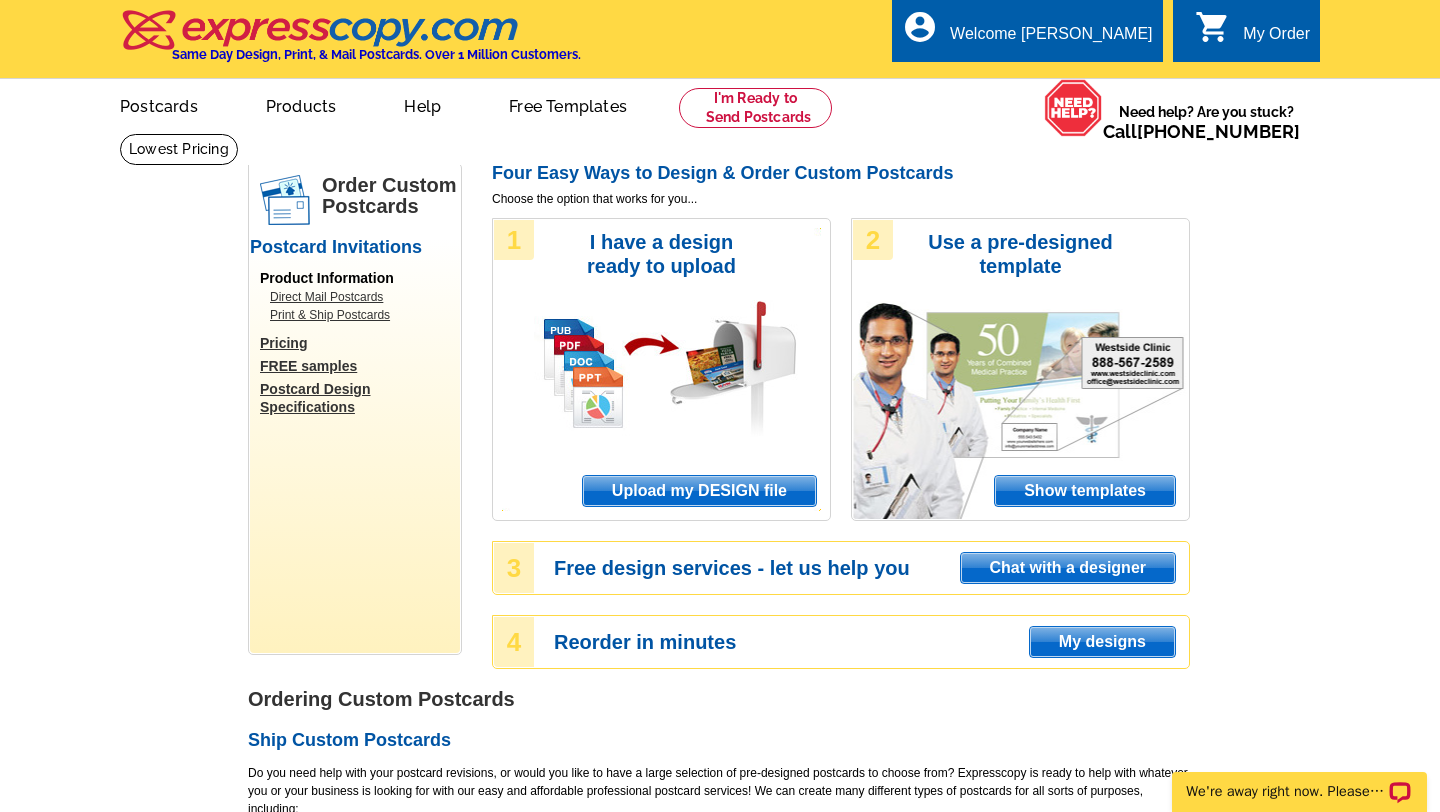 click on "Upload my DESIGN file" at bounding box center [699, 491] 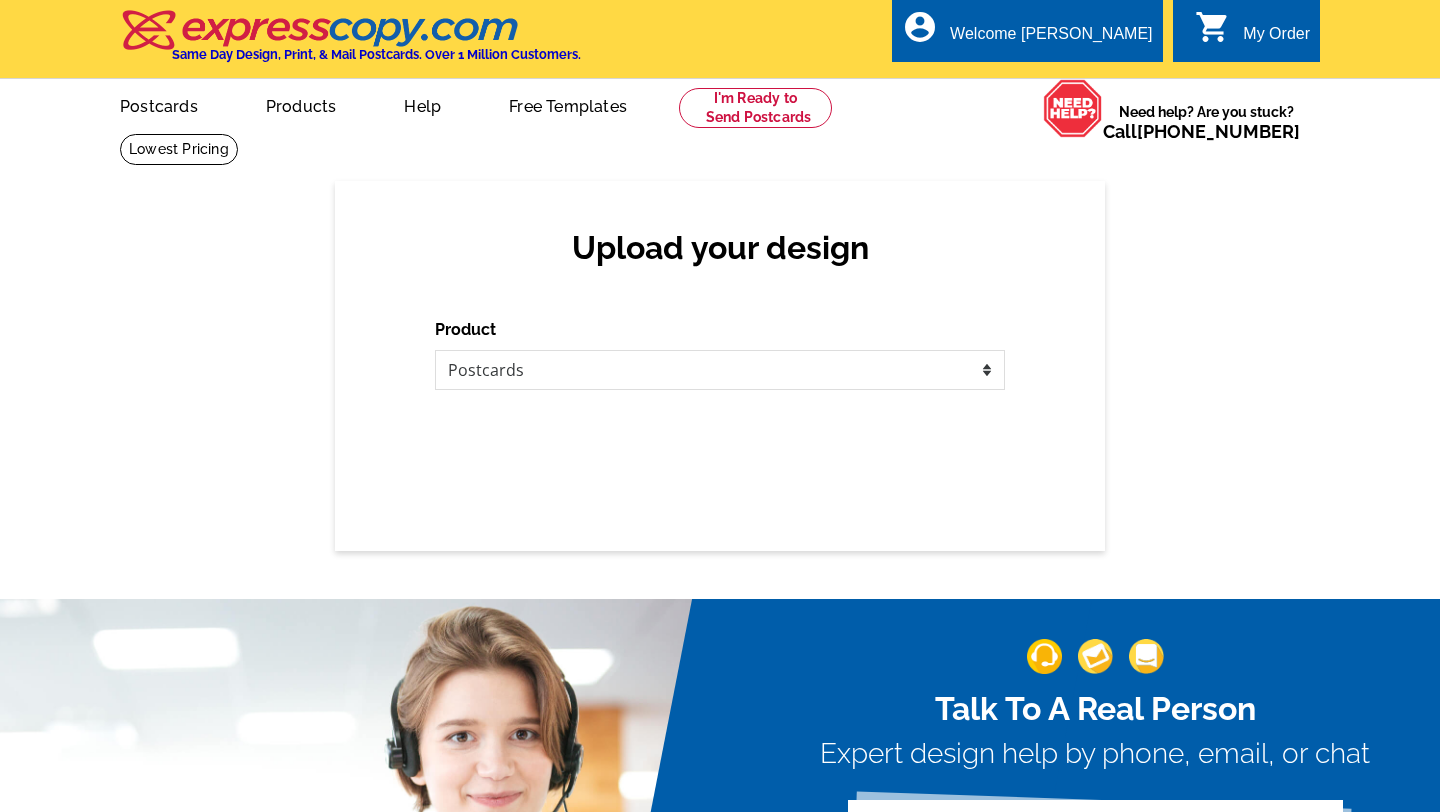 scroll, scrollTop: 0, scrollLeft: 0, axis: both 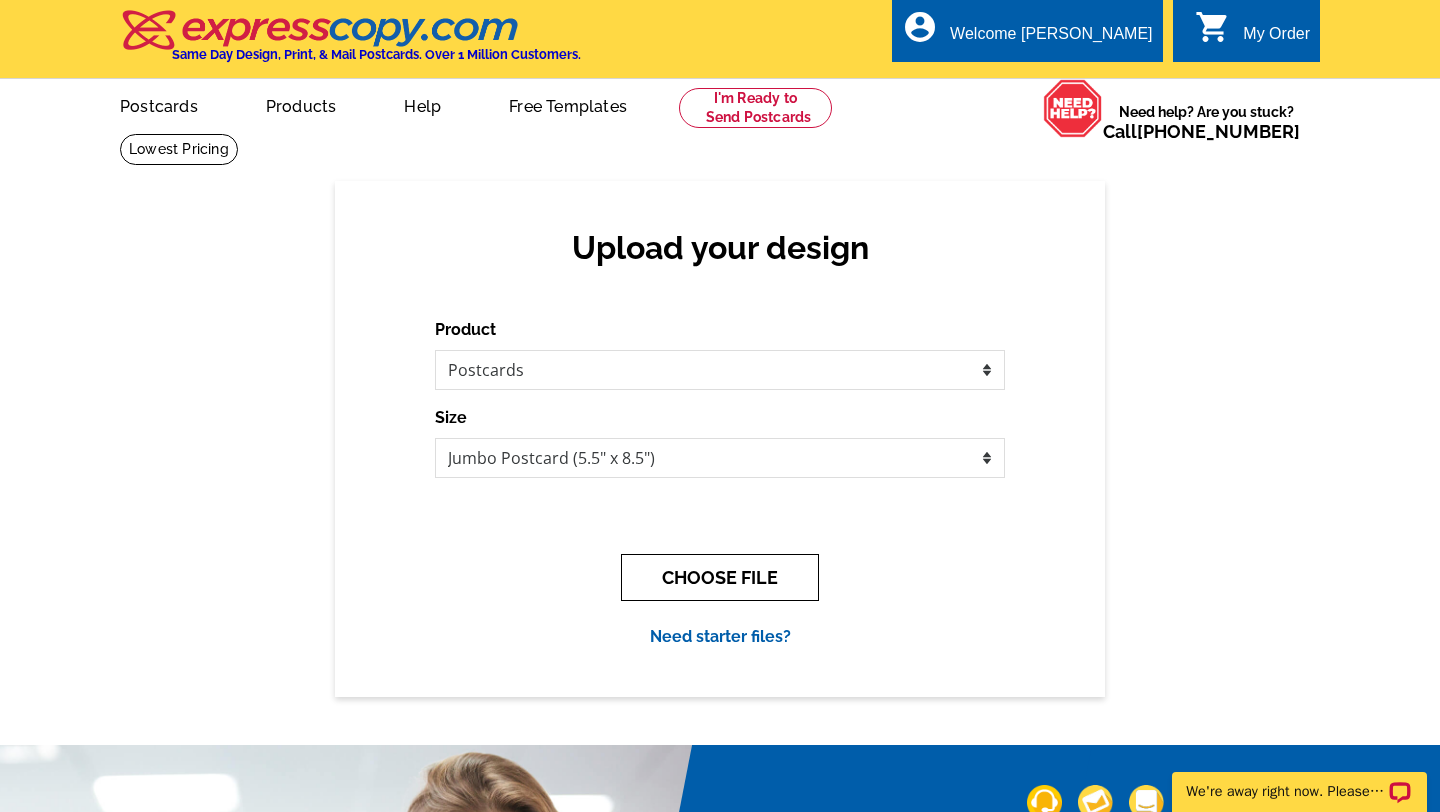 click on "CHOOSE FILE" at bounding box center [720, 577] 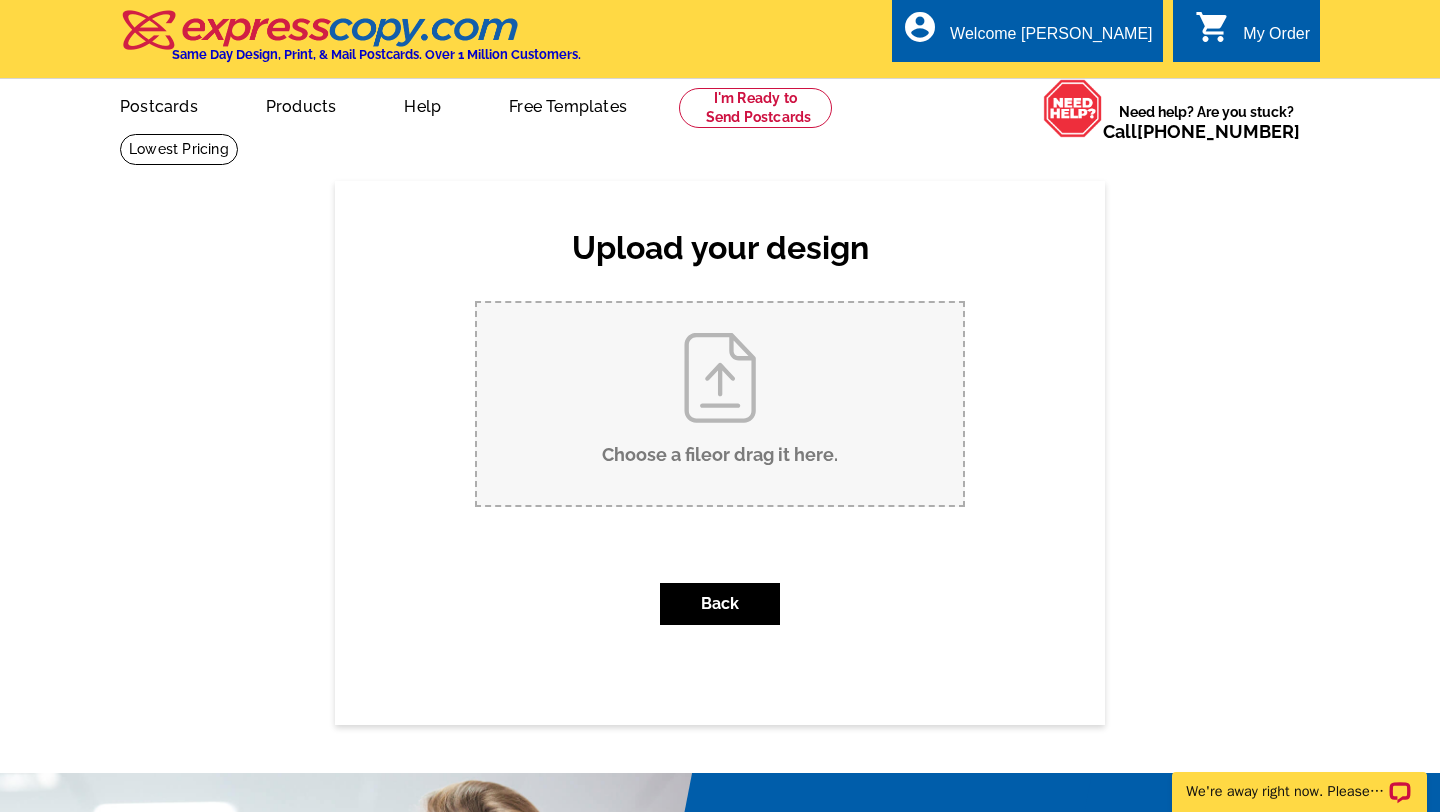 click on "Choose a file  or drag it here ." at bounding box center [720, 404] 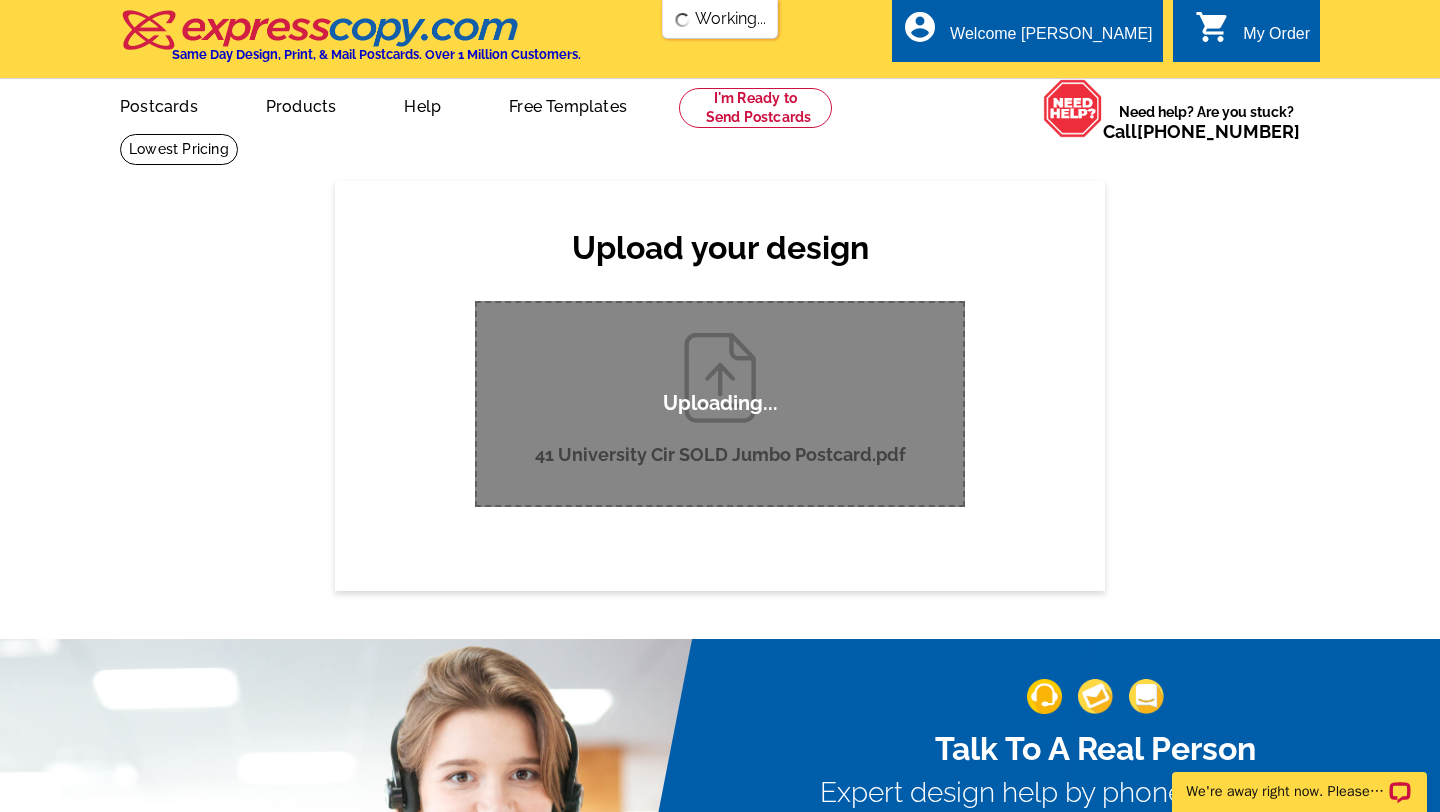 scroll, scrollTop: 0, scrollLeft: 0, axis: both 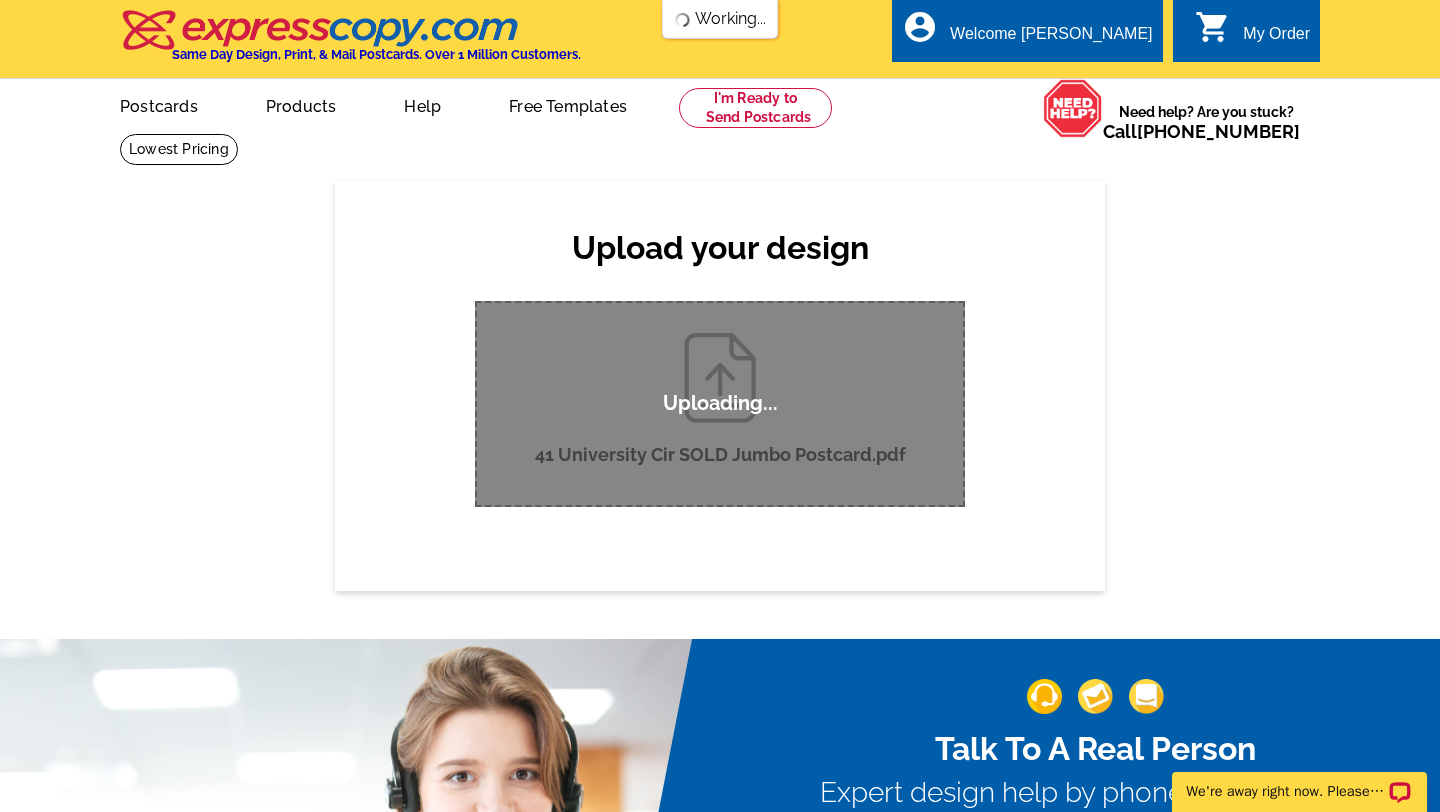 click on "Upload your design
Product
Please select the type of file...
Postcards
Business Cards
Letters and flyers
Greeting Cards" at bounding box center (720, 385) 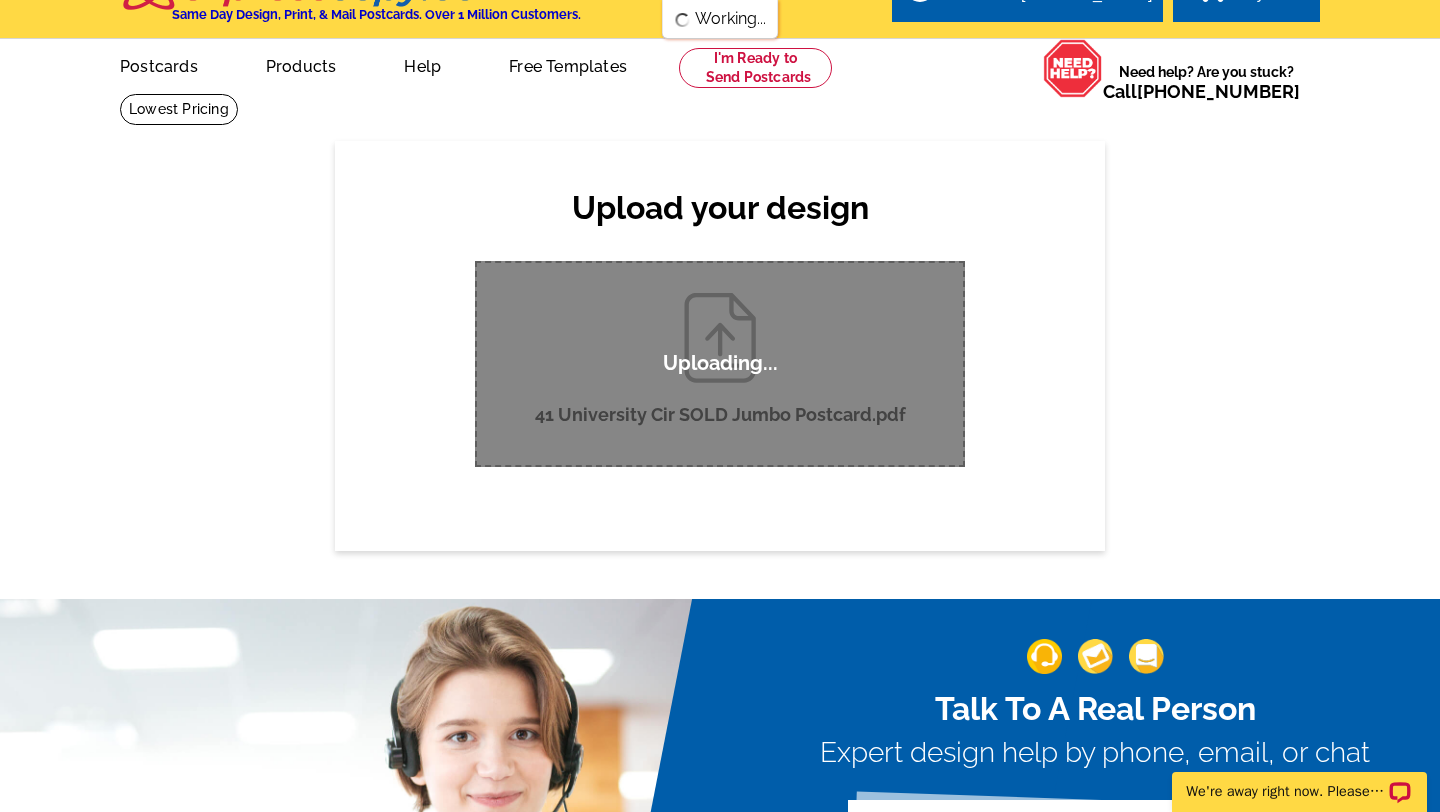click on "Upload your design
Product
Please select the type of file...
Postcards
Business Cards
Letters and flyers
Greeting Cards" at bounding box center (720, 345) 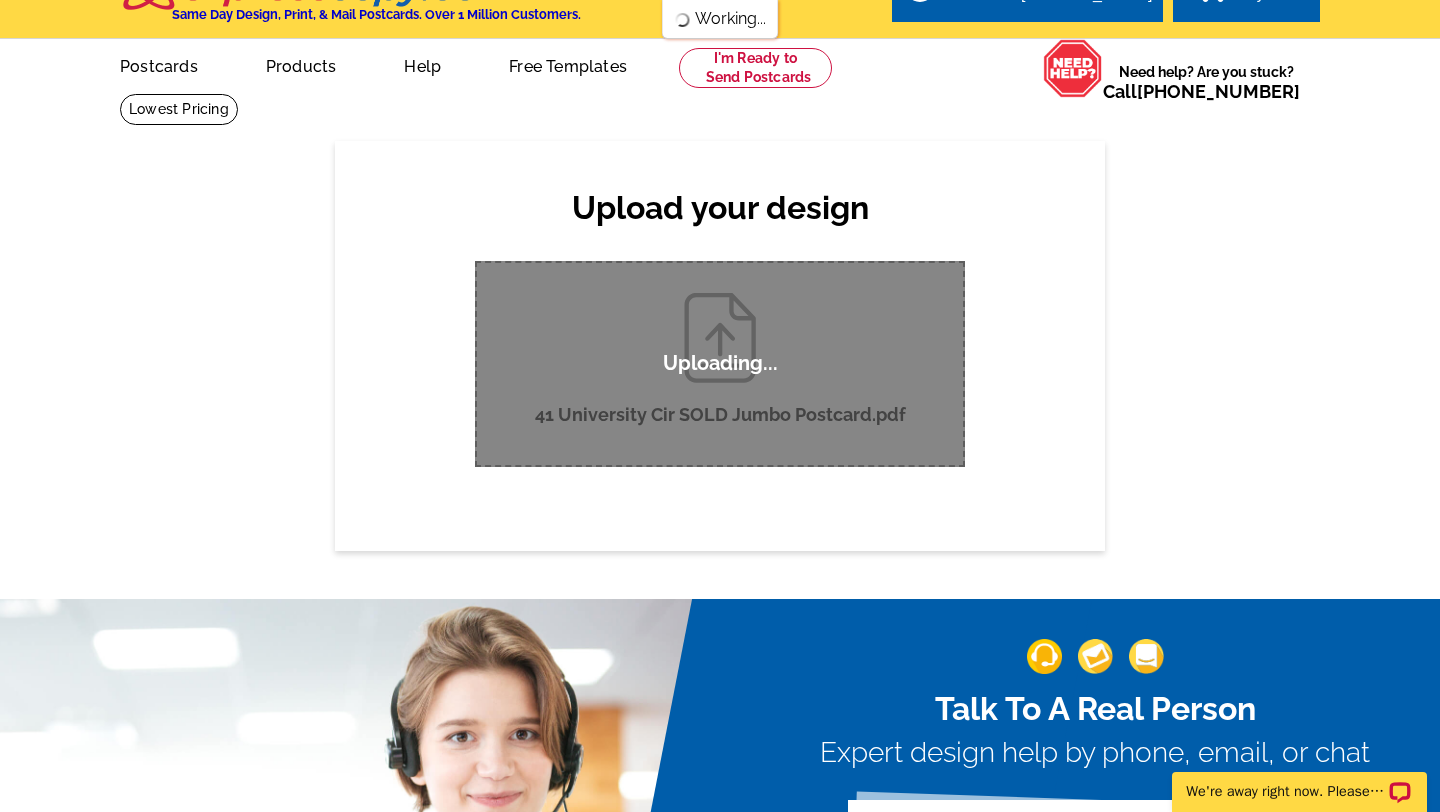 scroll, scrollTop: 0, scrollLeft: 0, axis: both 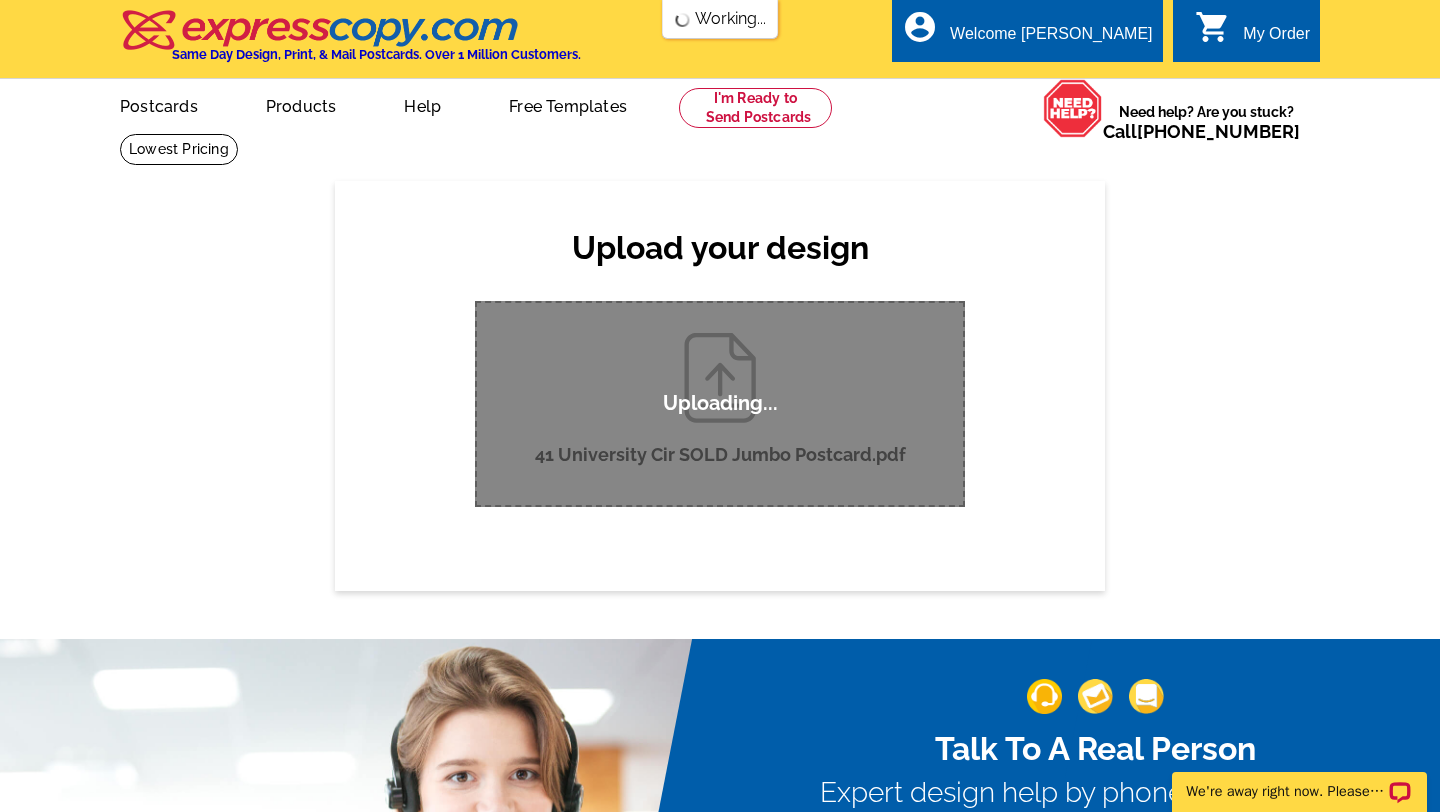 type 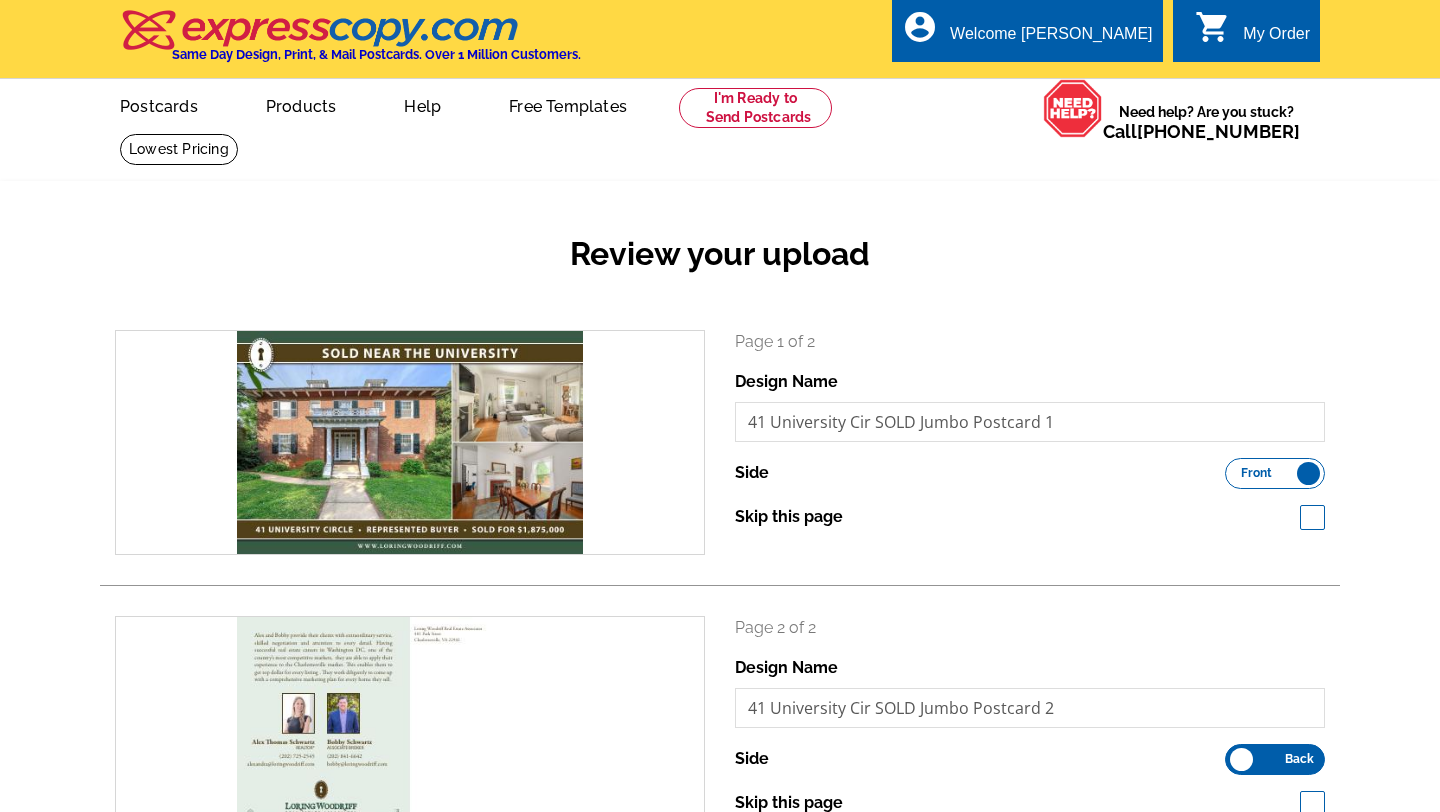 scroll, scrollTop: 0, scrollLeft: 0, axis: both 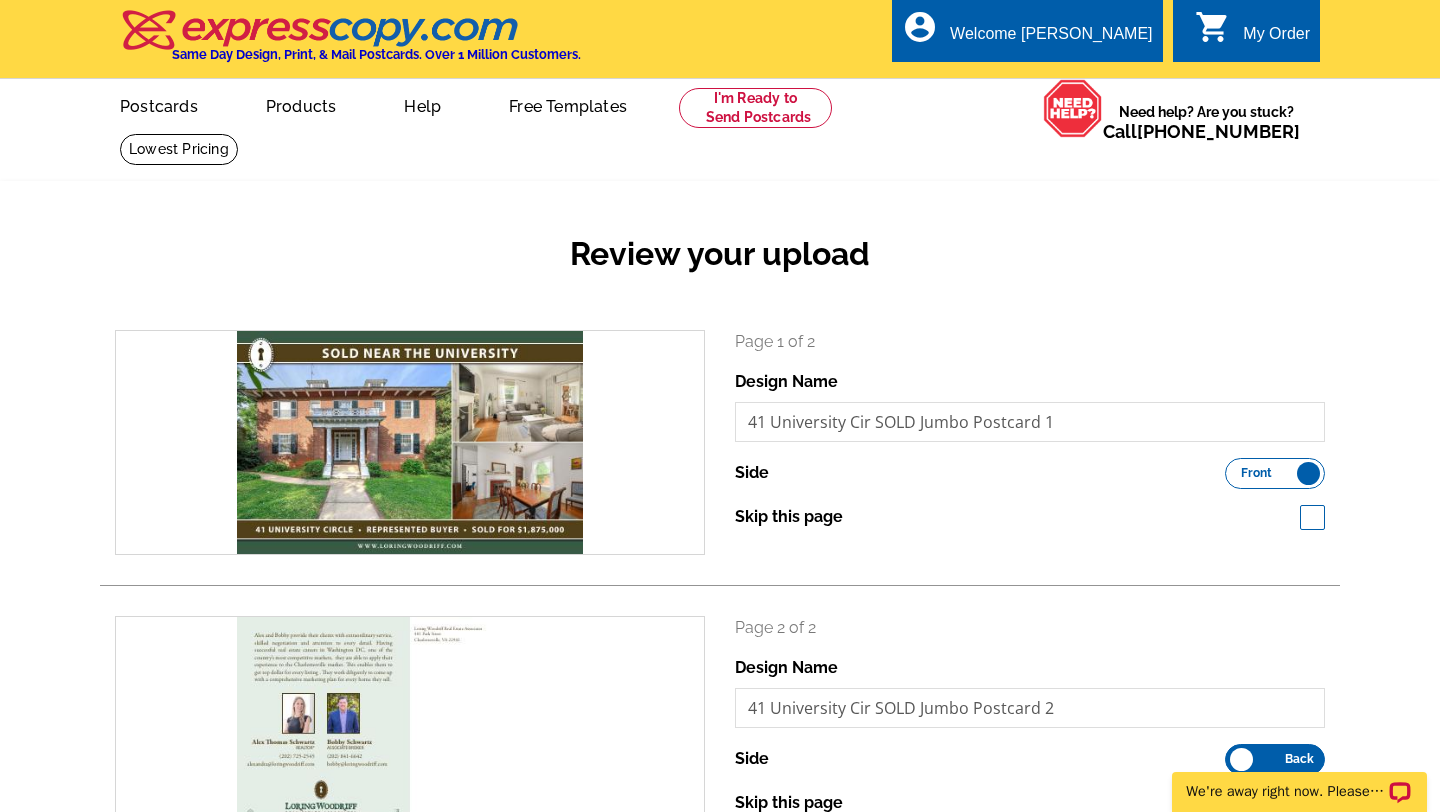 click on "Review your upload
search
Page 1 of 2
Design Name
41 University Cir SOLD Jumbo Postcard 1
Side" at bounding box center (720, 579) 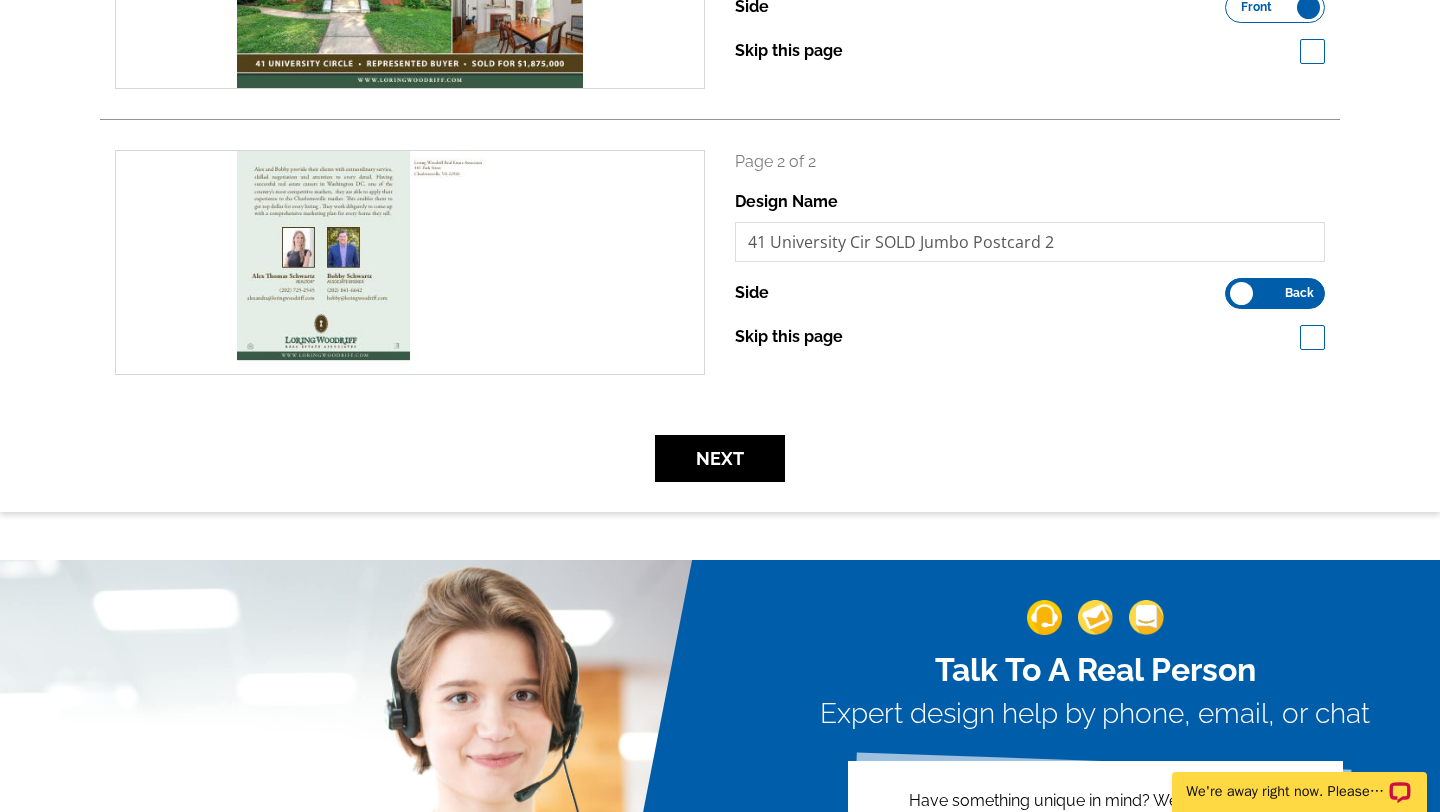 scroll, scrollTop: 513, scrollLeft: 0, axis: vertical 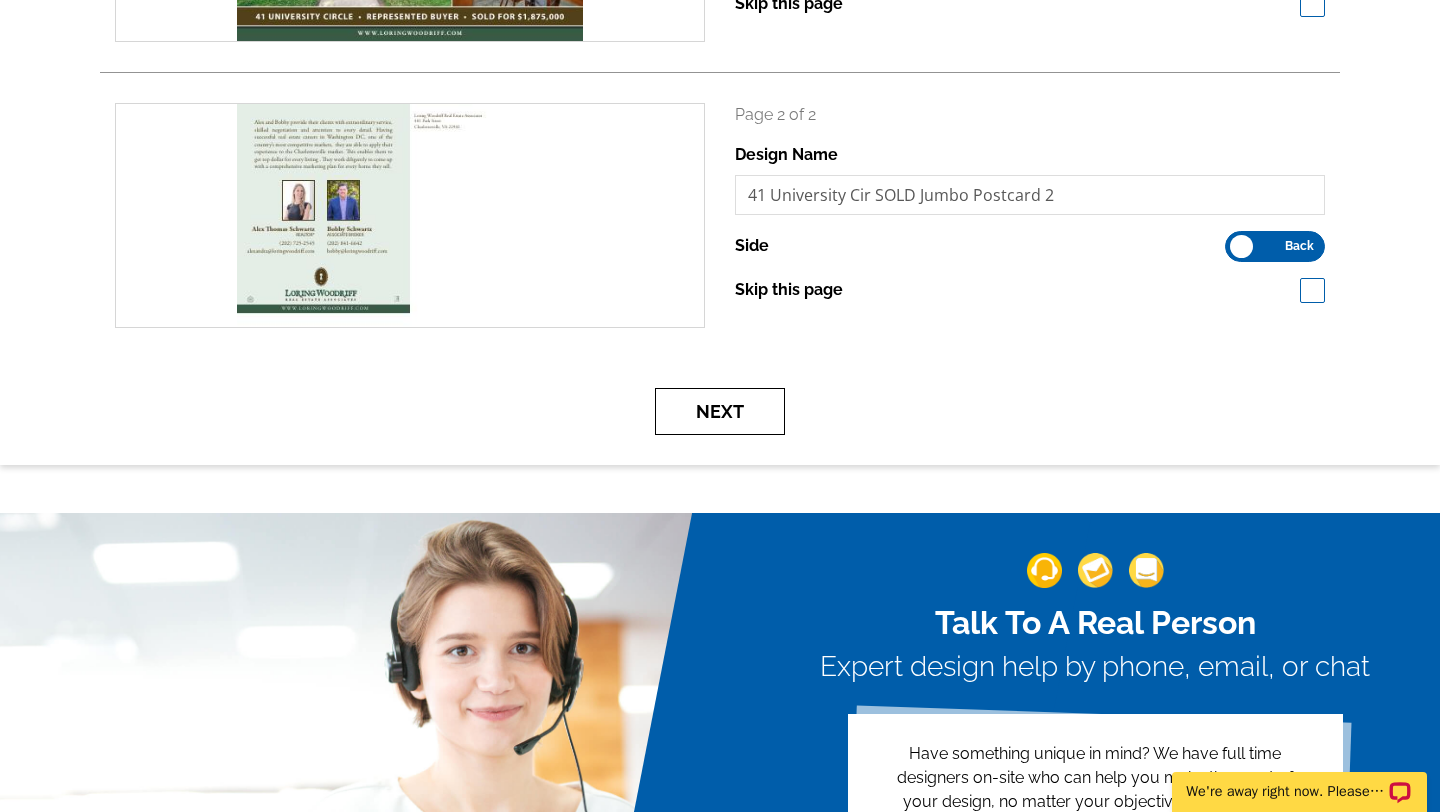 click on "Next" at bounding box center [720, 411] 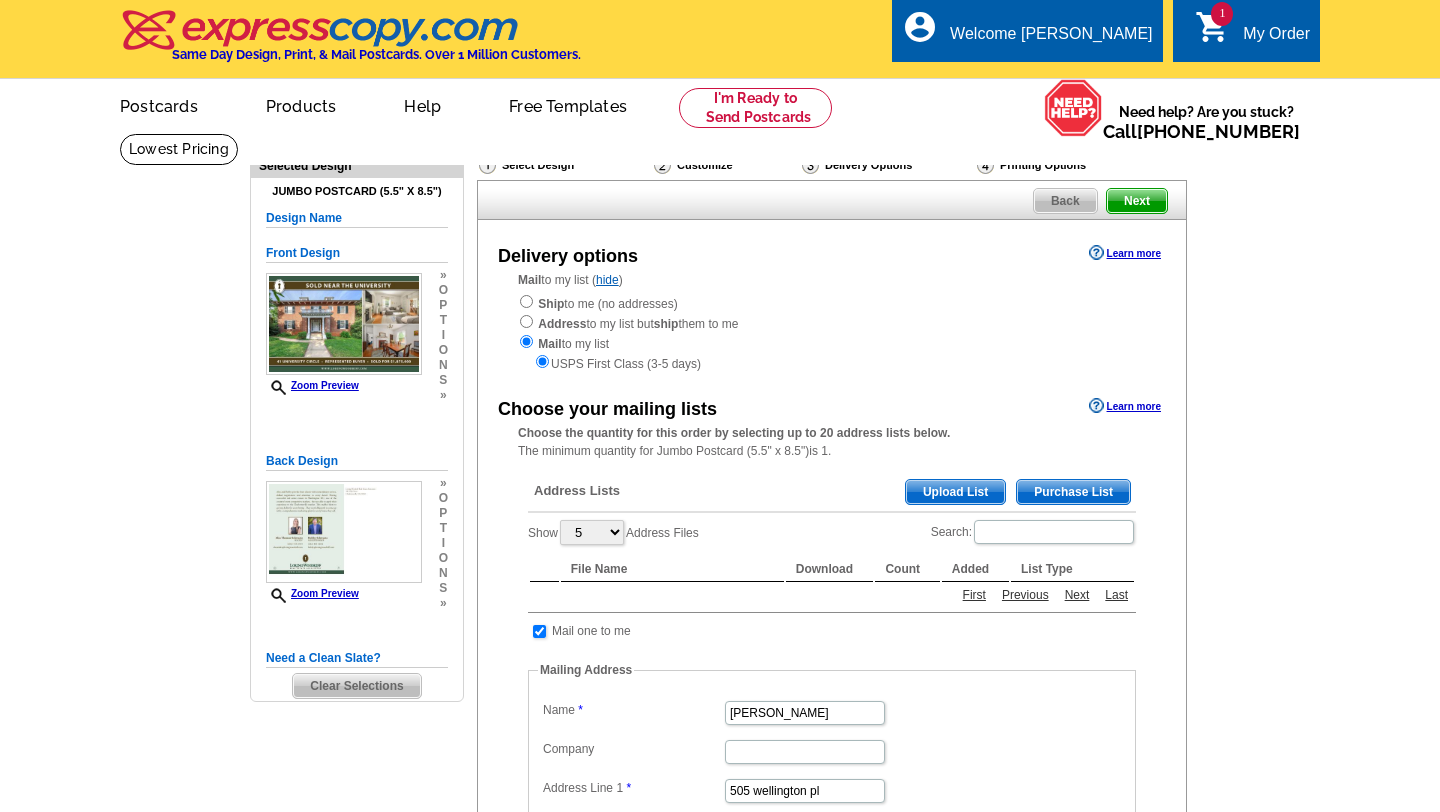 scroll, scrollTop: 0, scrollLeft: 0, axis: both 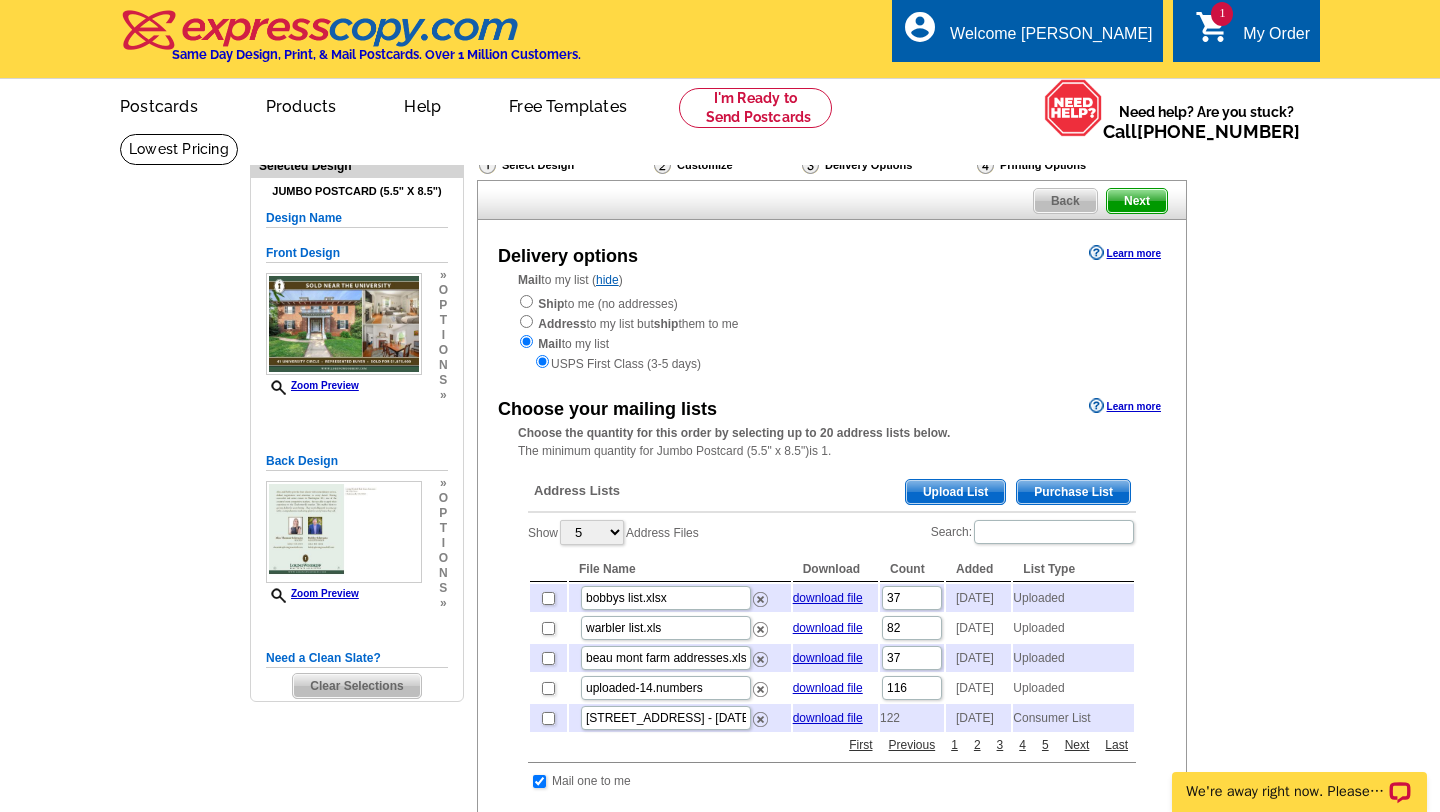 click on "Need Help? call [PHONE_NUMBER],  chat  with support, or have our designers make something custom just for you!
Got it, no need for the selection guide next time.
Show Results
Selected Design
Jumbo Postcard (5.5" x 8.5")
Design Name
Front Design
Zoom Preview
»
o
p
t
i
o
n
s
»
» o" at bounding box center [720, 786] 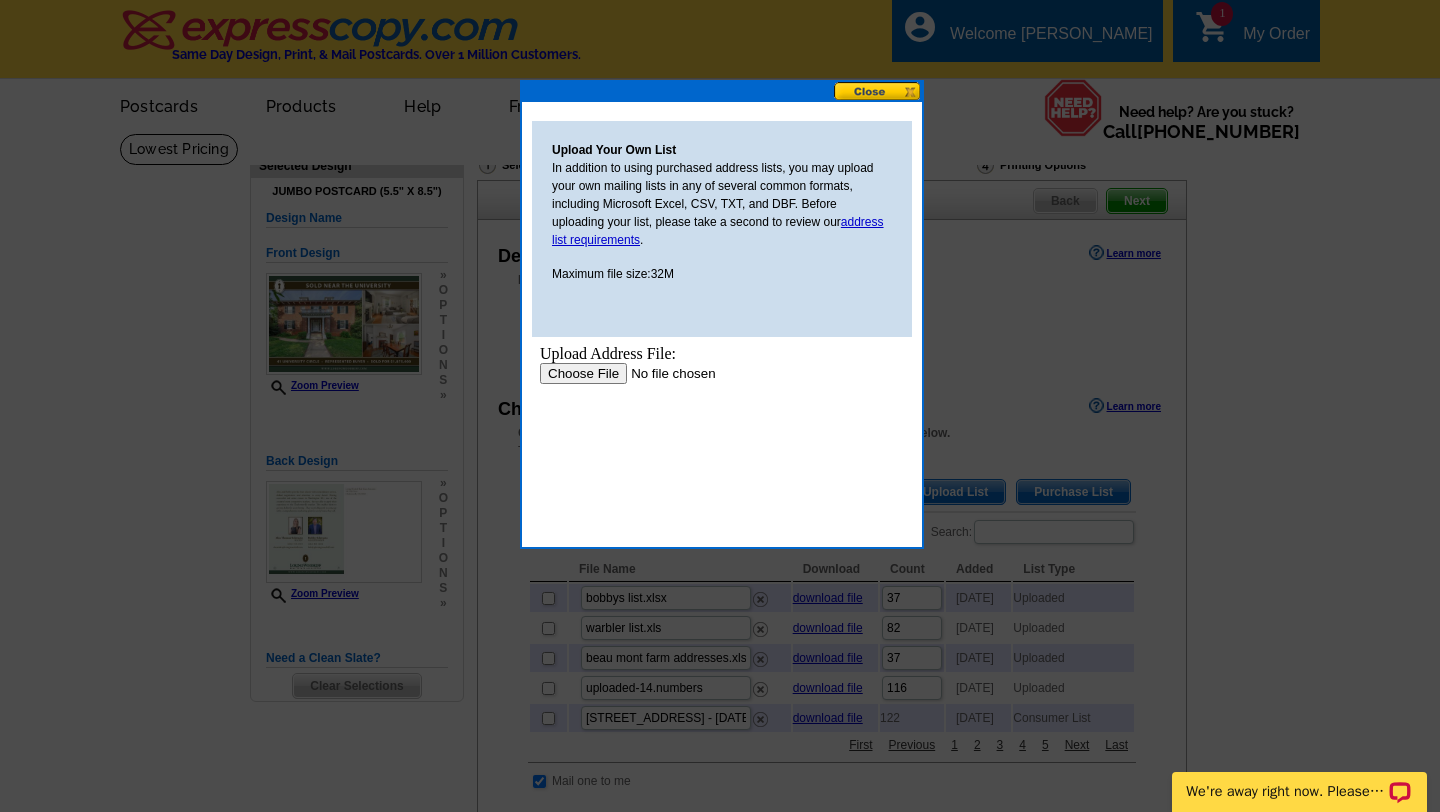 scroll, scrollTop: 0, scrollLeft: 0, axis: both 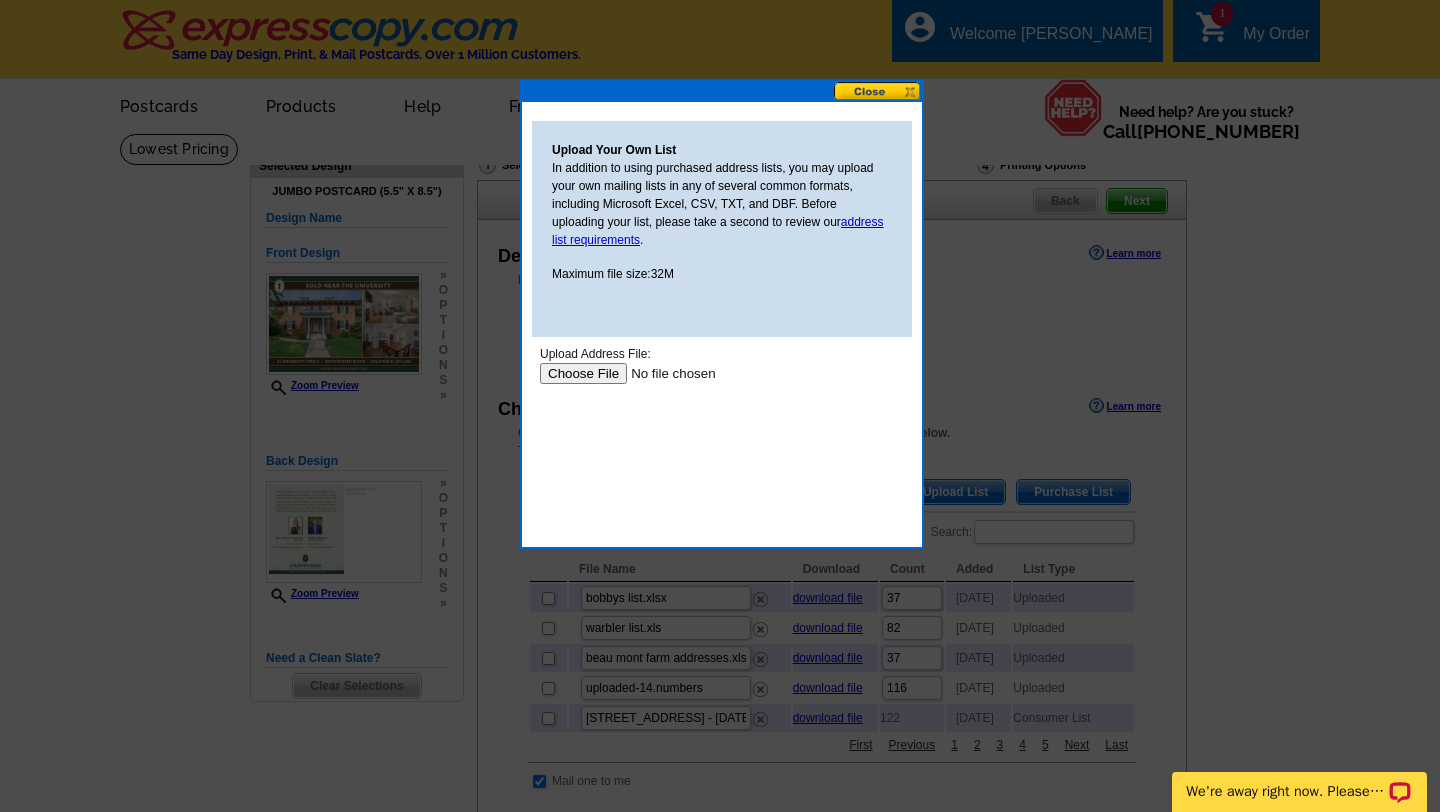 click at bounding box center (666, 373) 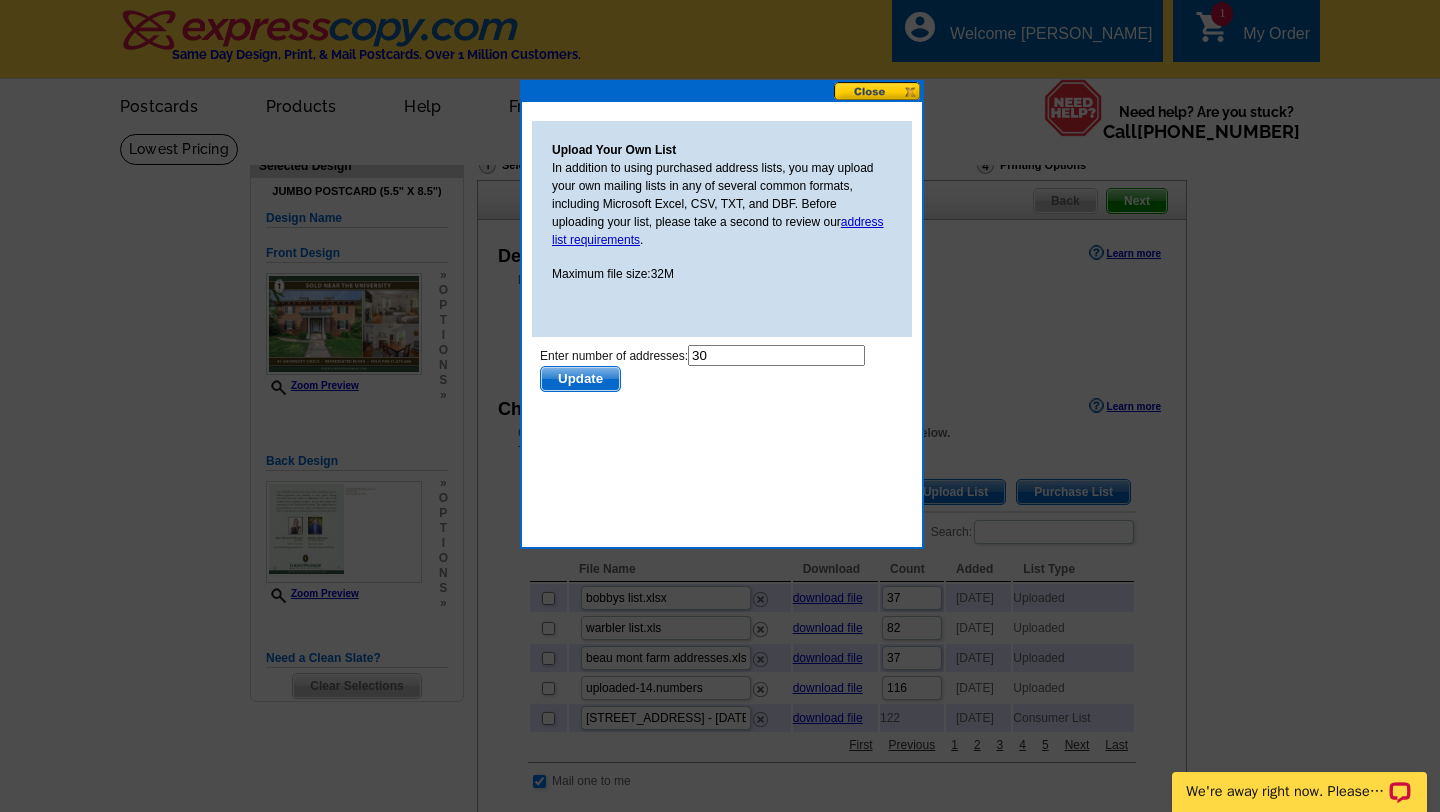 scroll, scrollTop: 0, scrollLeft: 0, axis: both 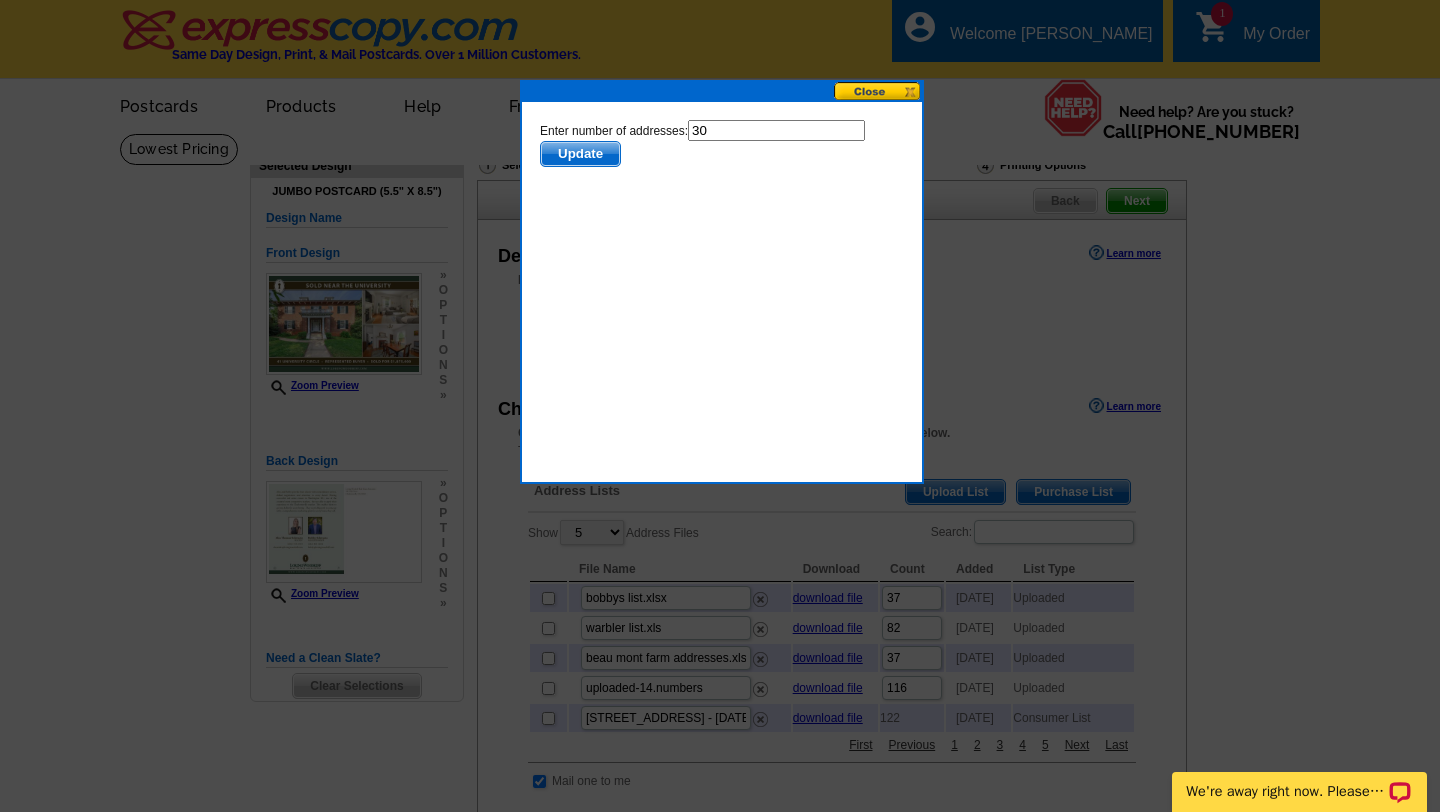 click on "Update" at bounding box center (580, 154) 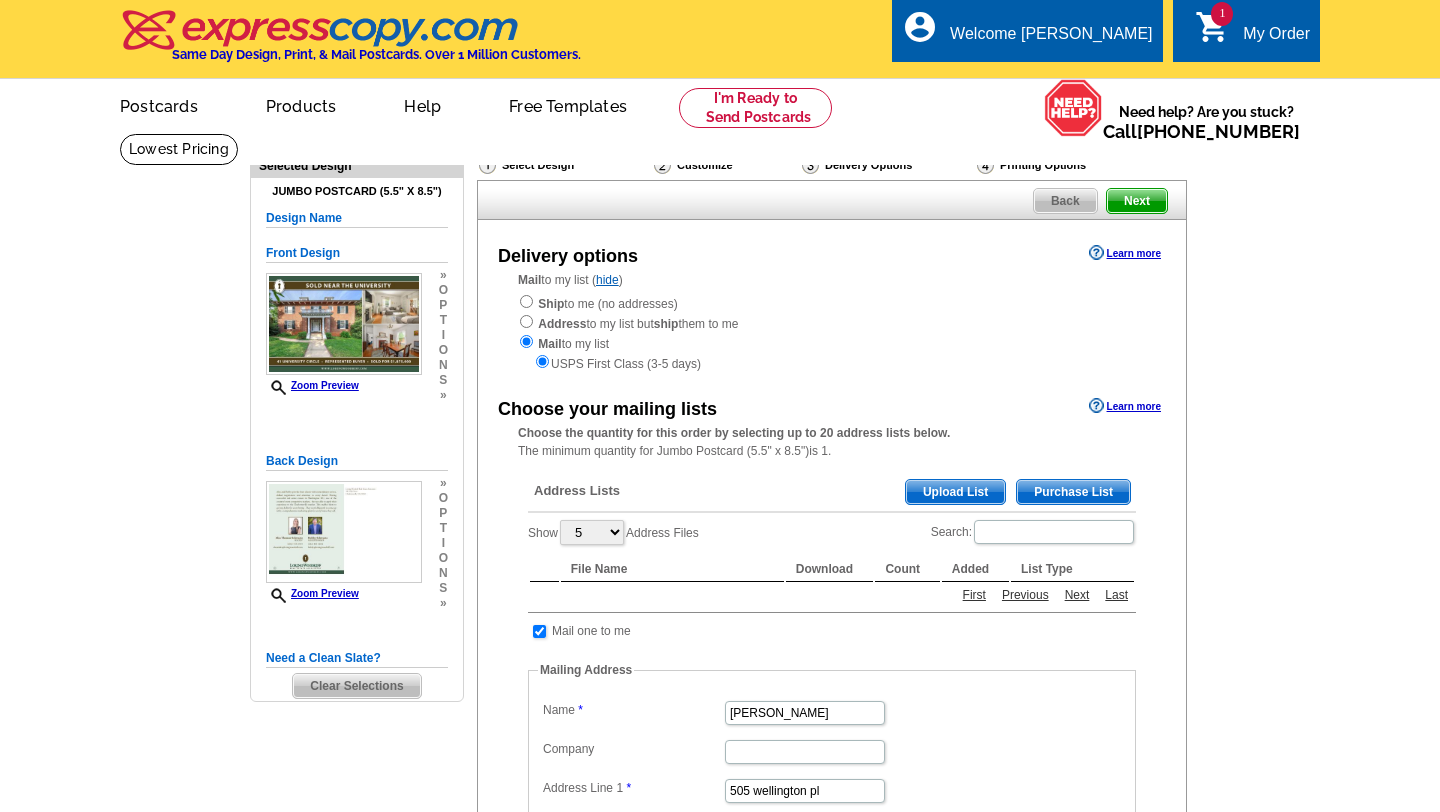 scroll, scrollTop: 0, scrollLeft: 0, axis: both 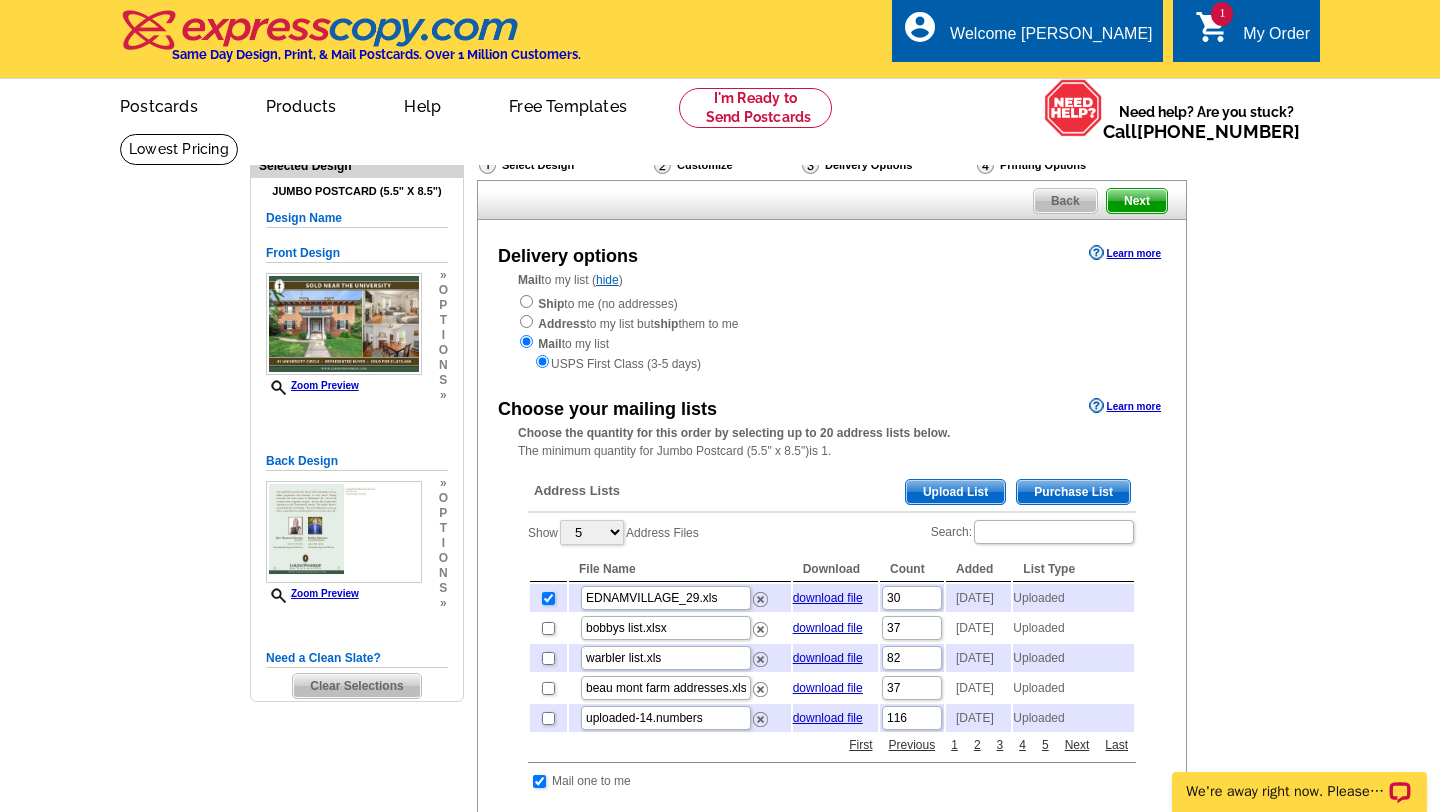 click on "Need Help? call [PHONE_NUMBER],  chat  with support, or have our designers make something custom just for you!
Got it, no need for the selection guide next time.
Show Results
Selected Design
Jumbo Postcard (5.5" x 8.5")
Design Name
Front Design
Zoom Preview
»
o
p
t
i
o
n
s
»
» o" at bounding box center (720, 849) 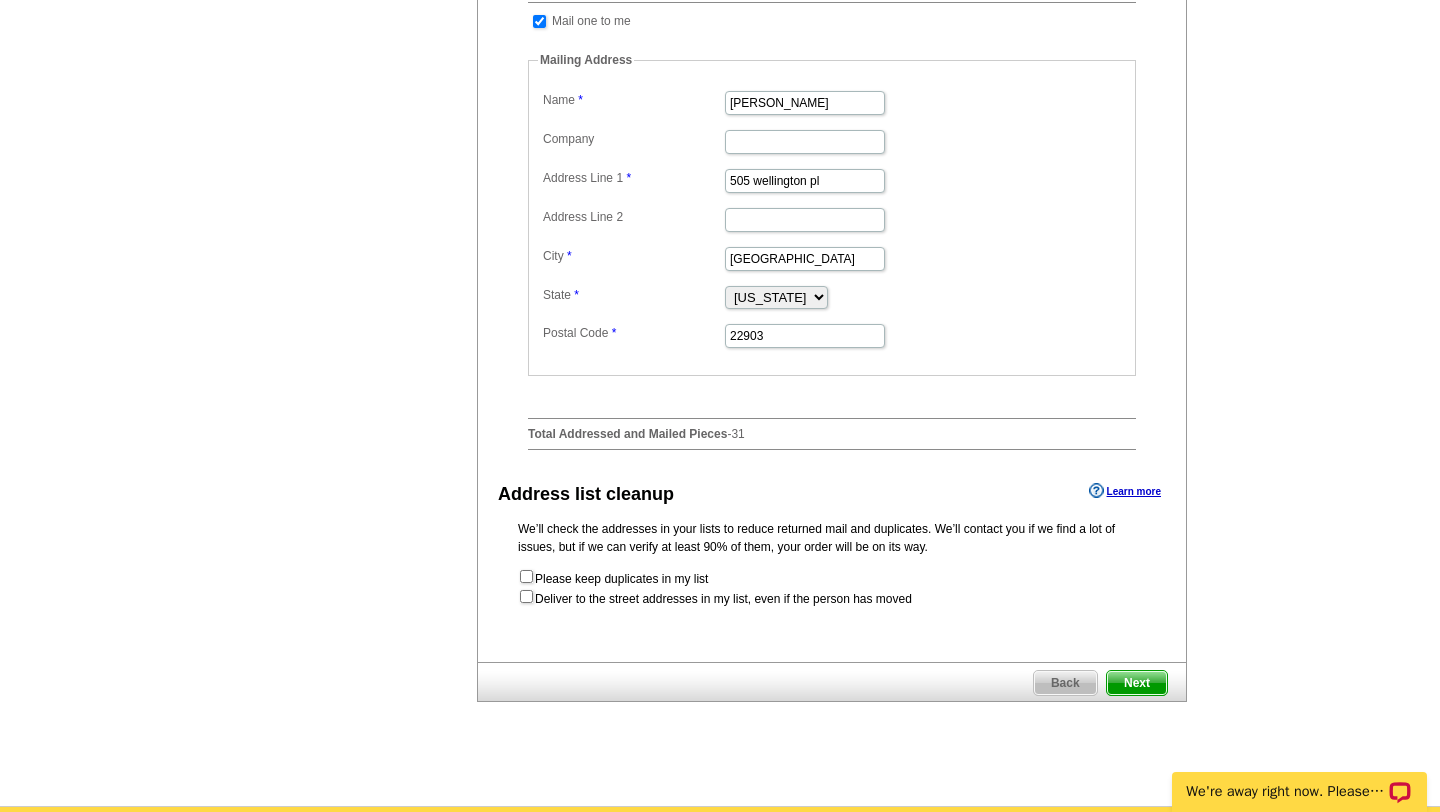 scroll, scrollTop: 800, scrollLeft: 0, axis: vertical 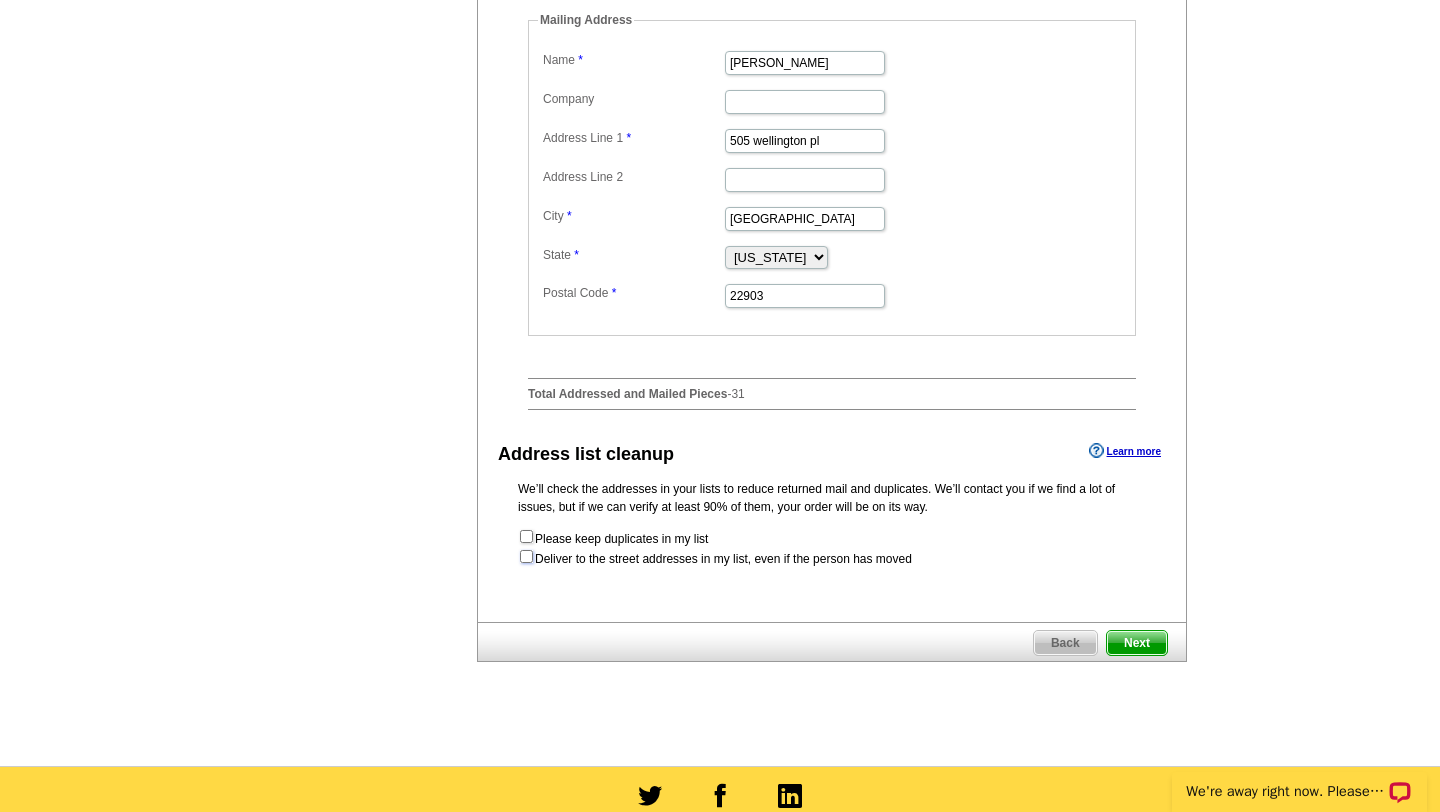 click at bounding box center (526, 556) 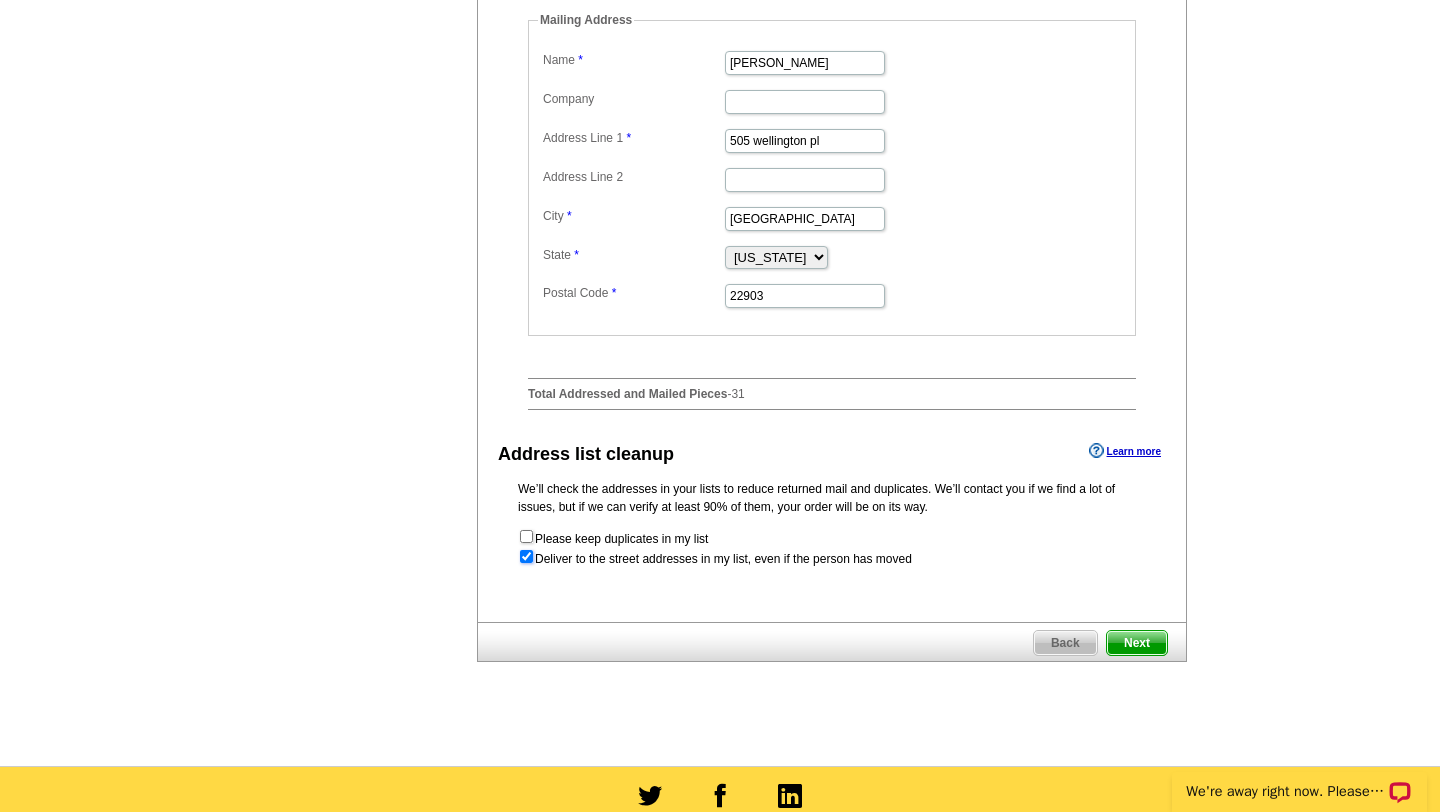 radio on "true" 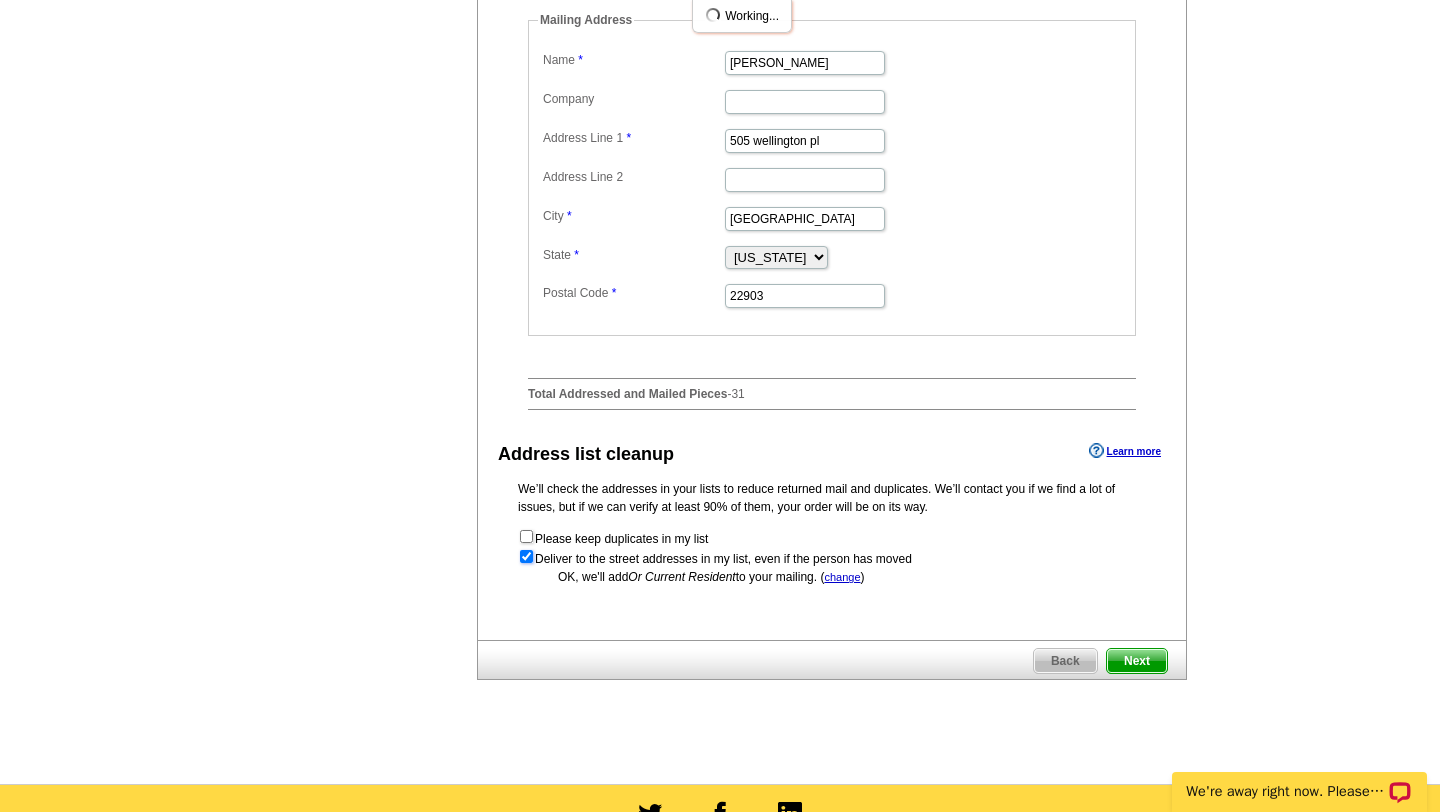 scroll, scrollTop: 0, scrollLeft: 0, axis: both 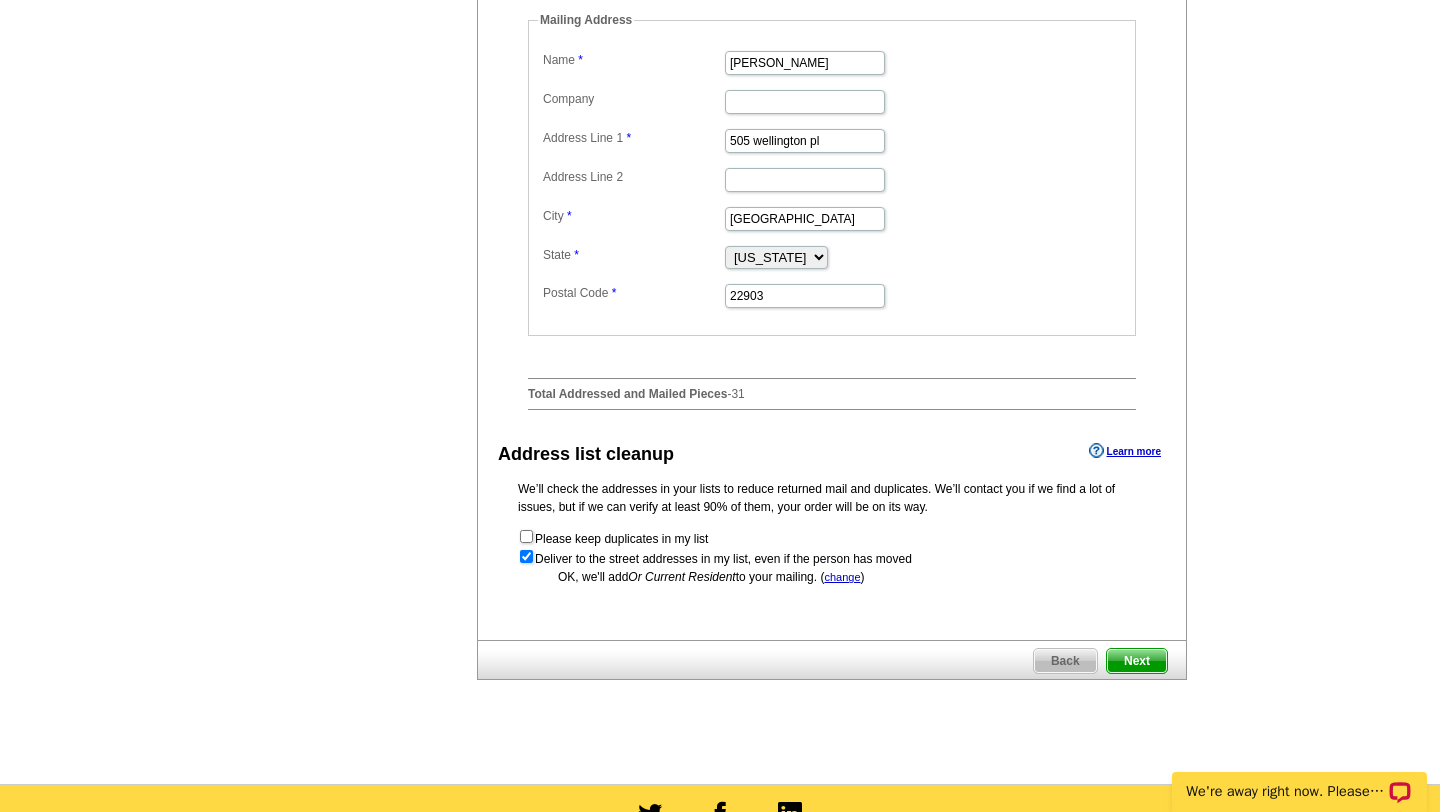 click on "Please keep duplicates in my list
Deliver to the street addresses in my list, even if the person has moved" at bounding box center (832, 548) 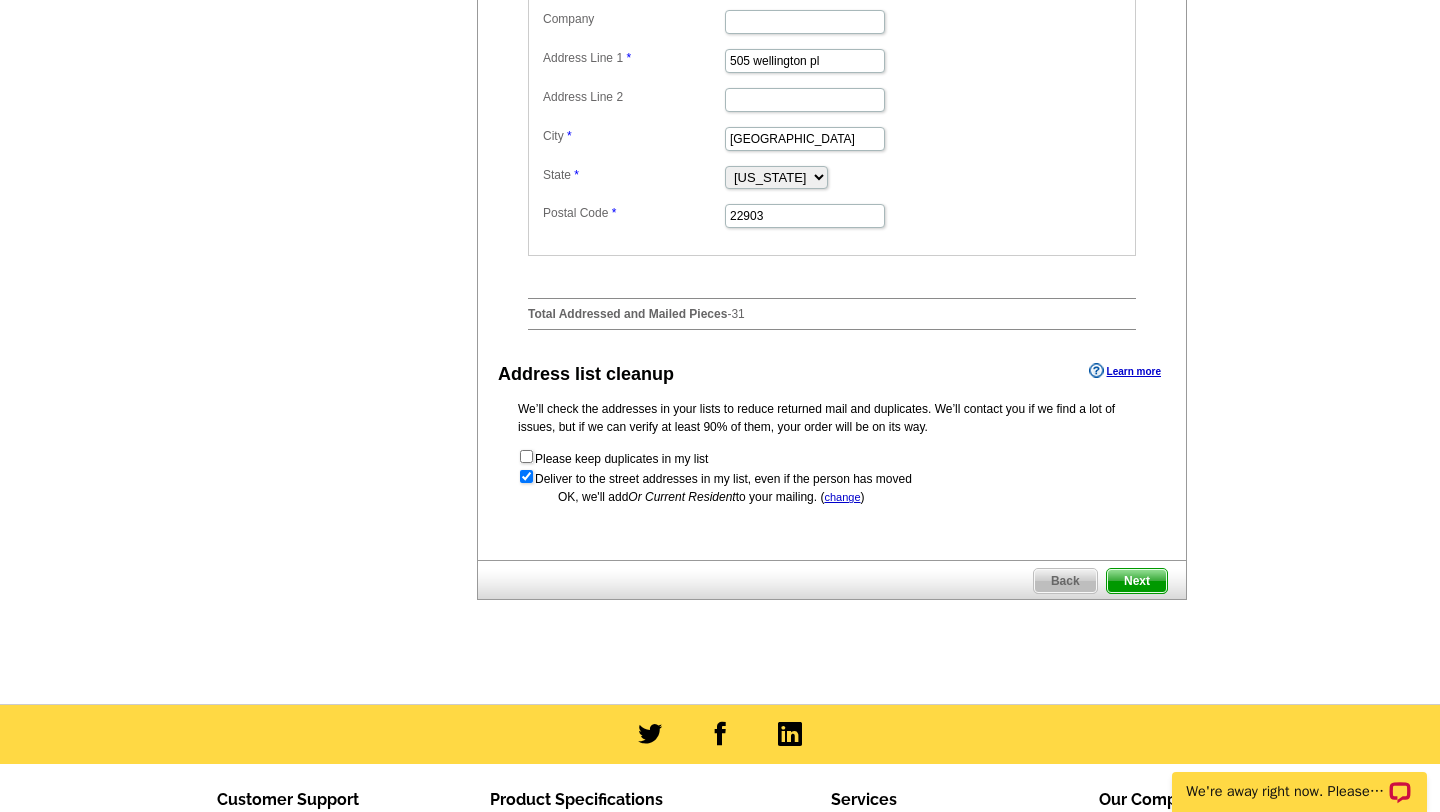 scroll, scrollTop: 920, scrollLeft: 0, axis: vertical 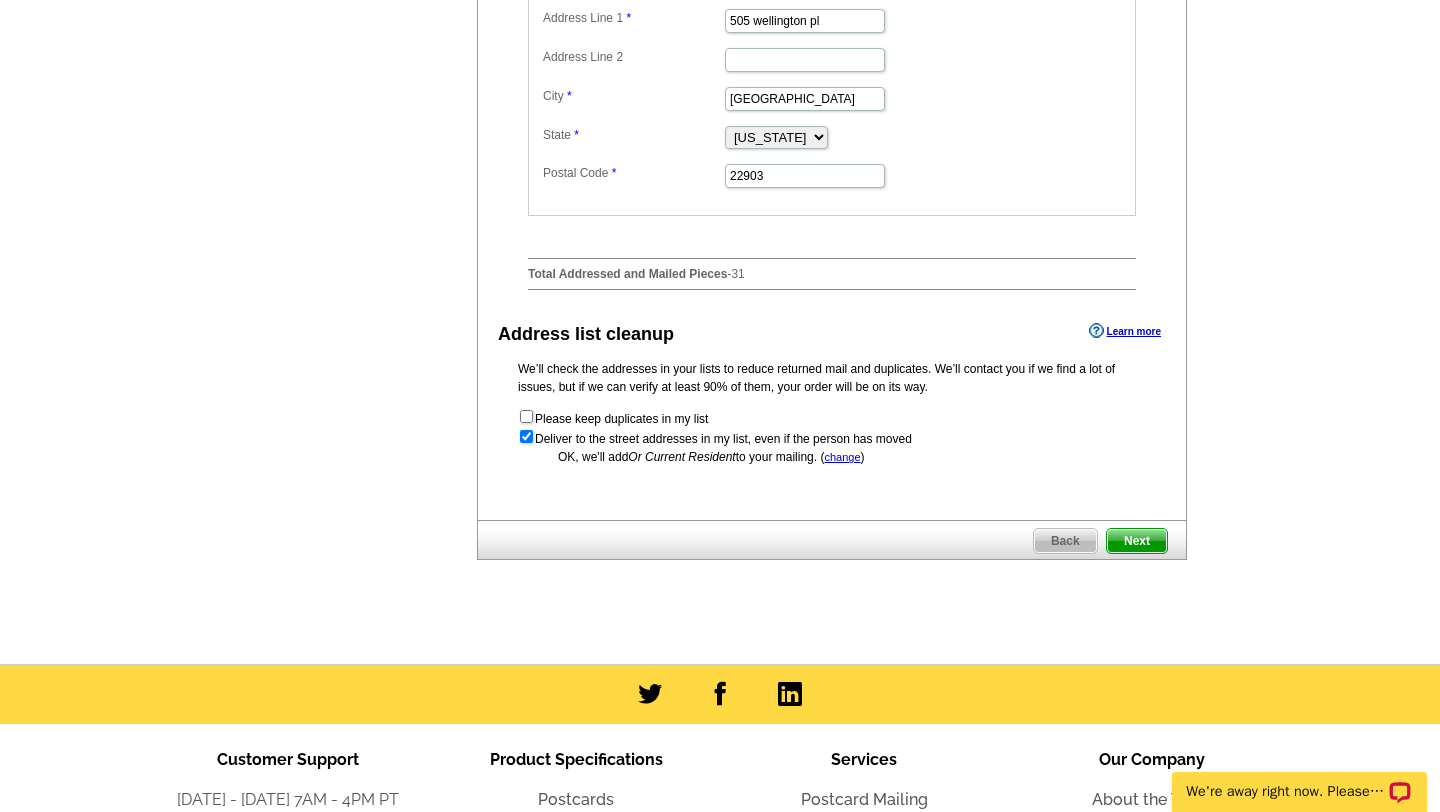 click on "Next" at bounding box center (1137, 541) 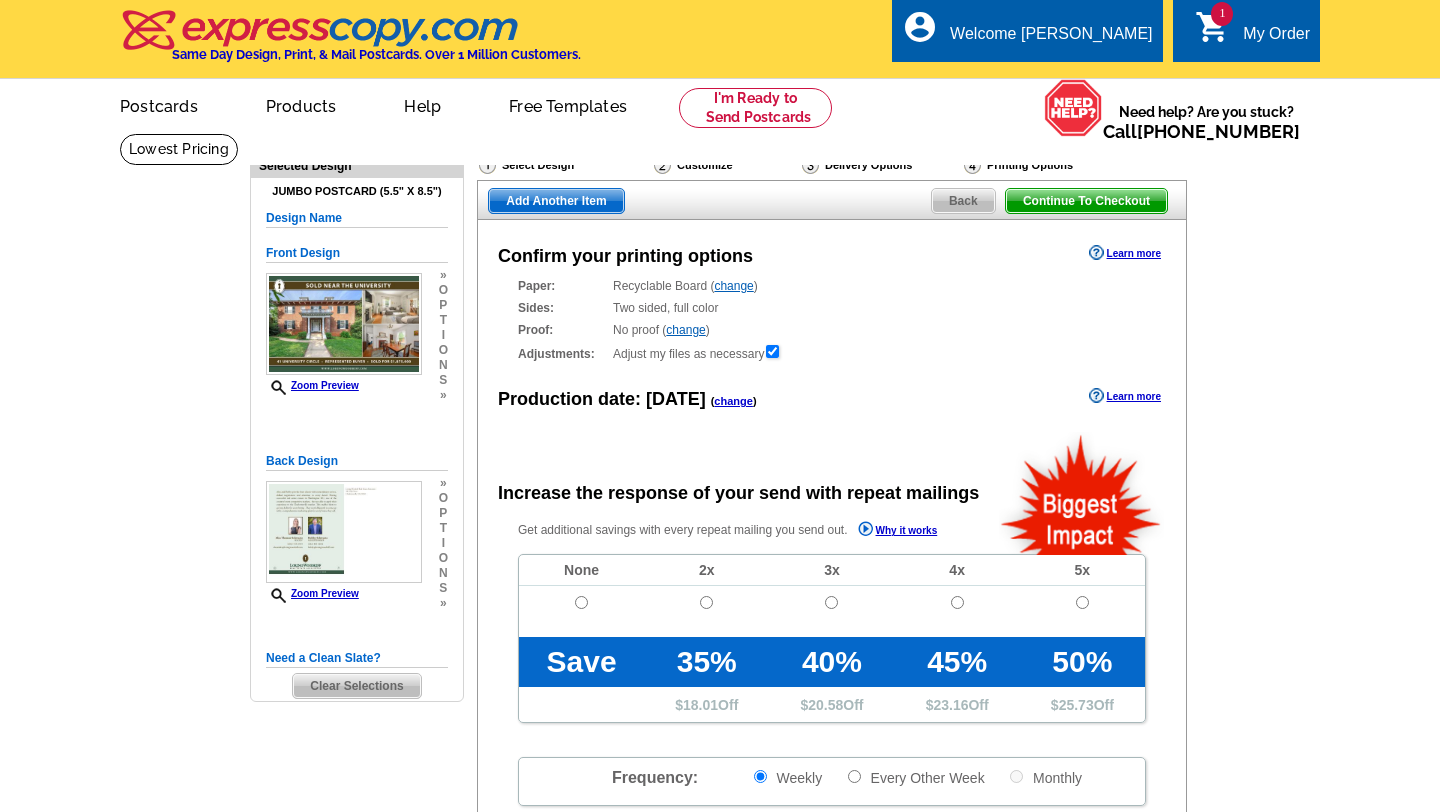scroll, scrollTop: 0, scrollLeft: 0, axis: both 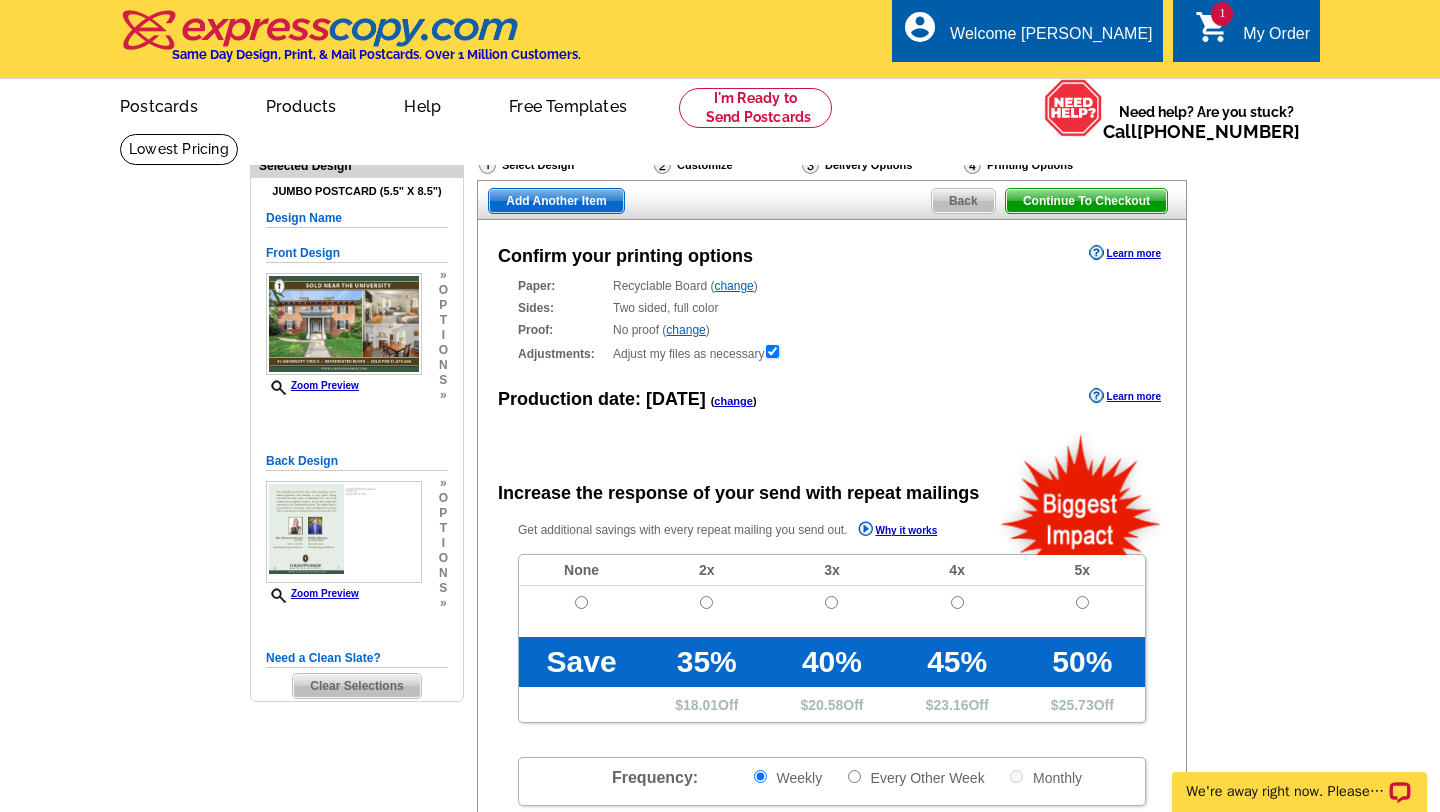 radio on "false" 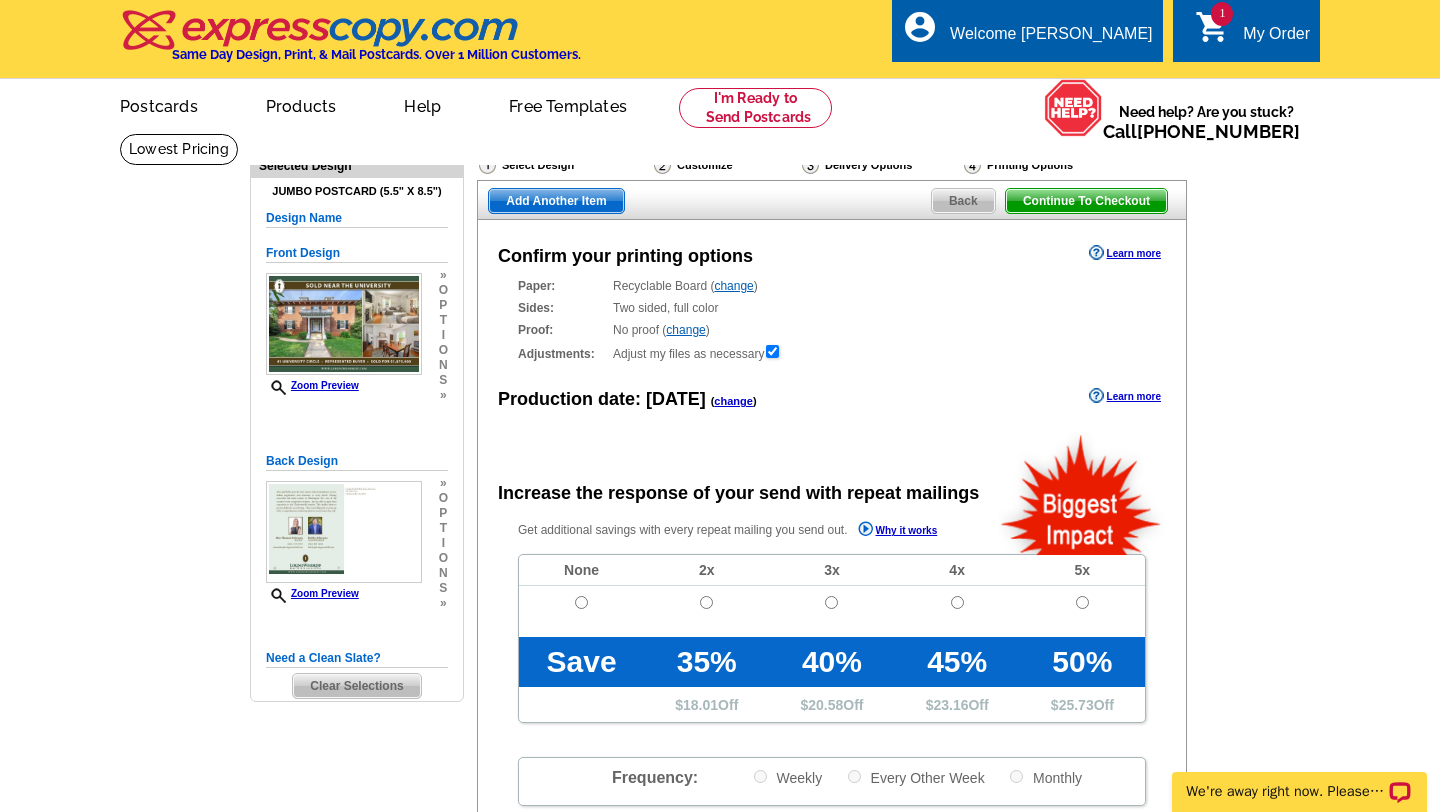 click on "Need Help? call [PHONE_NUMBER],  chat  with support, or have our designers make something custom just for you!
Got it, no need for the selection guide next time.
Show Results
Selected Design
Jumbo Postcard (5.5" x 8.5")
Design Name
Front Design
Zoom Preview
»
o
p
t
i
o
n
s
»
» o" at bounding box center (720, 676) 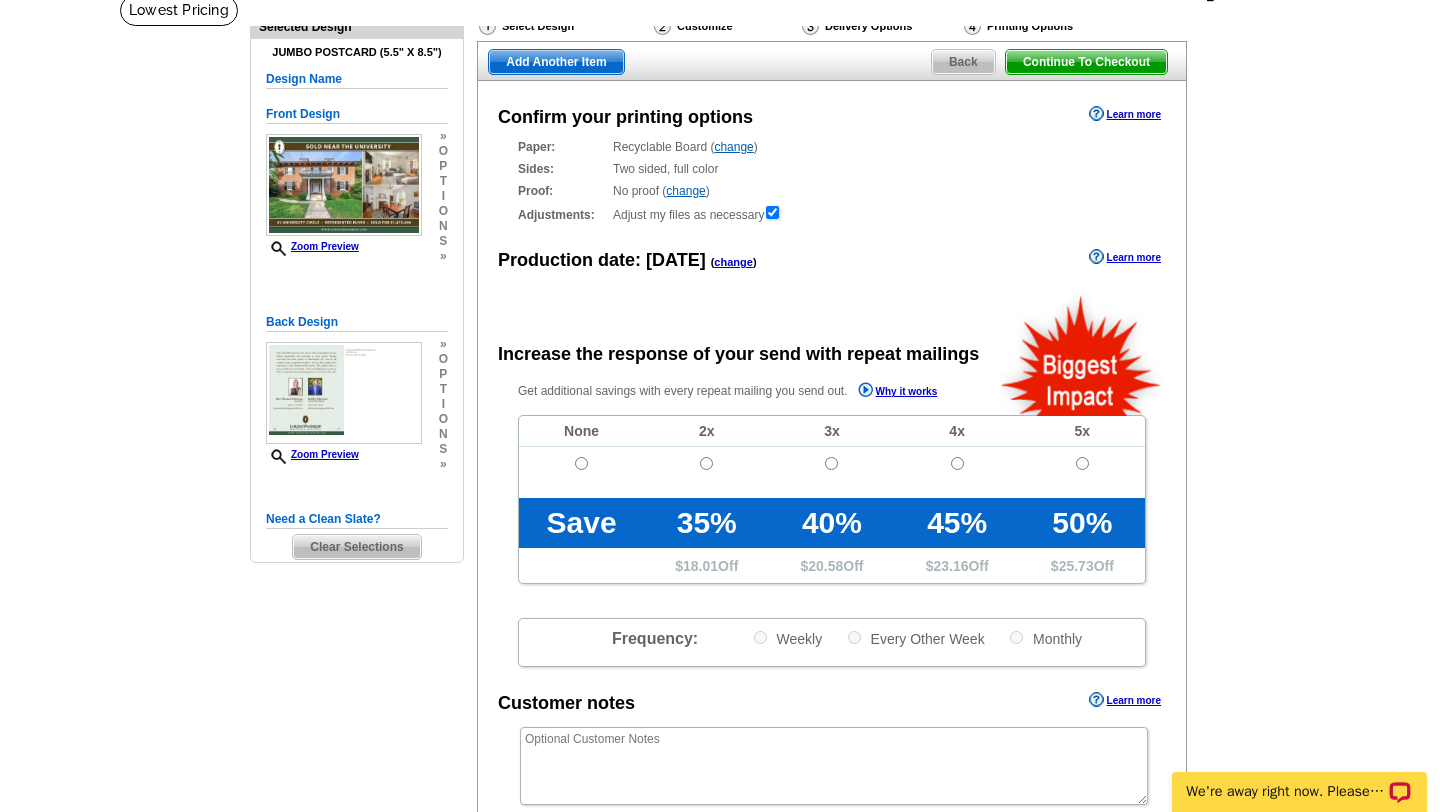 scroll, scrollTop: 160, scrollLeft: 0, axis: vertical 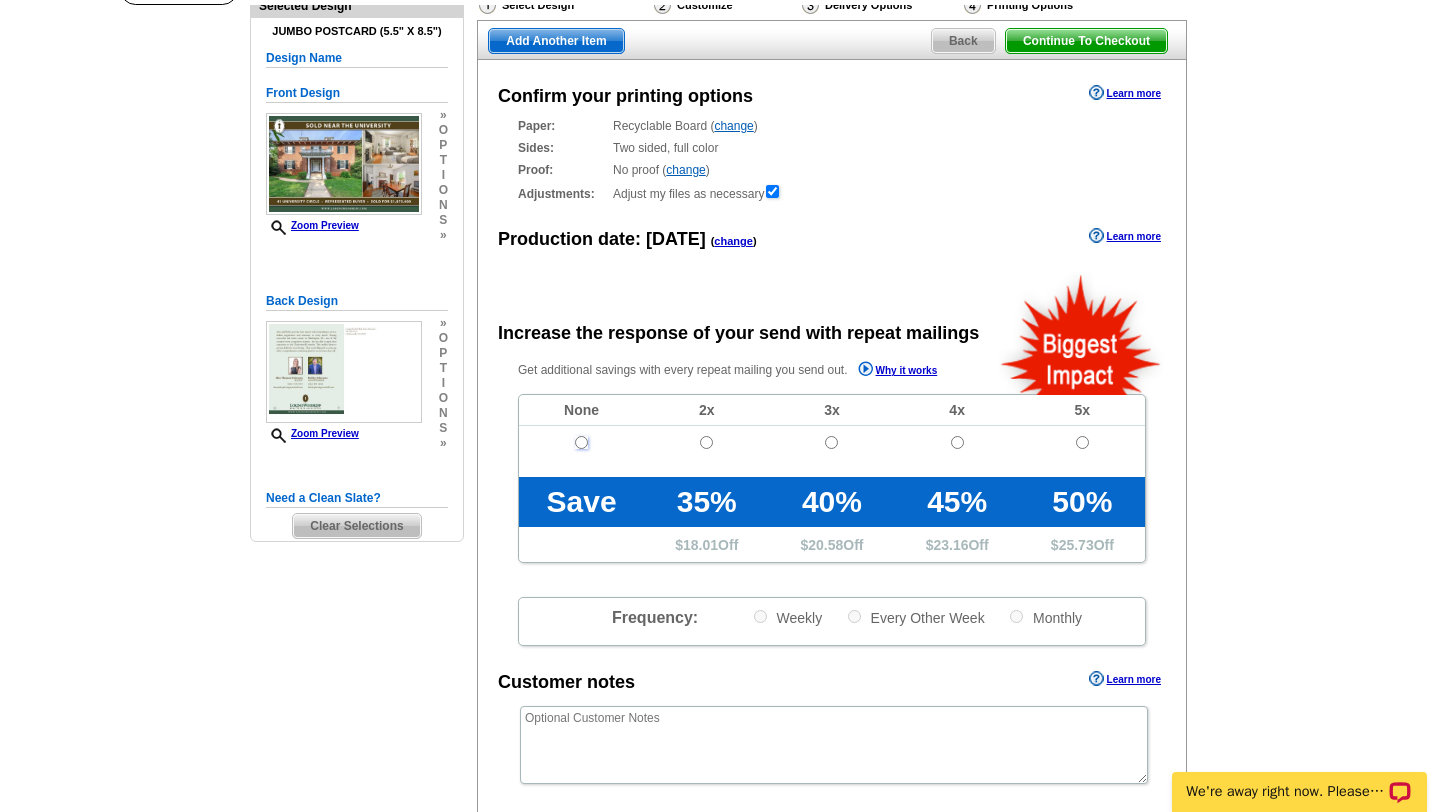 click at bounding box center (581, 442) 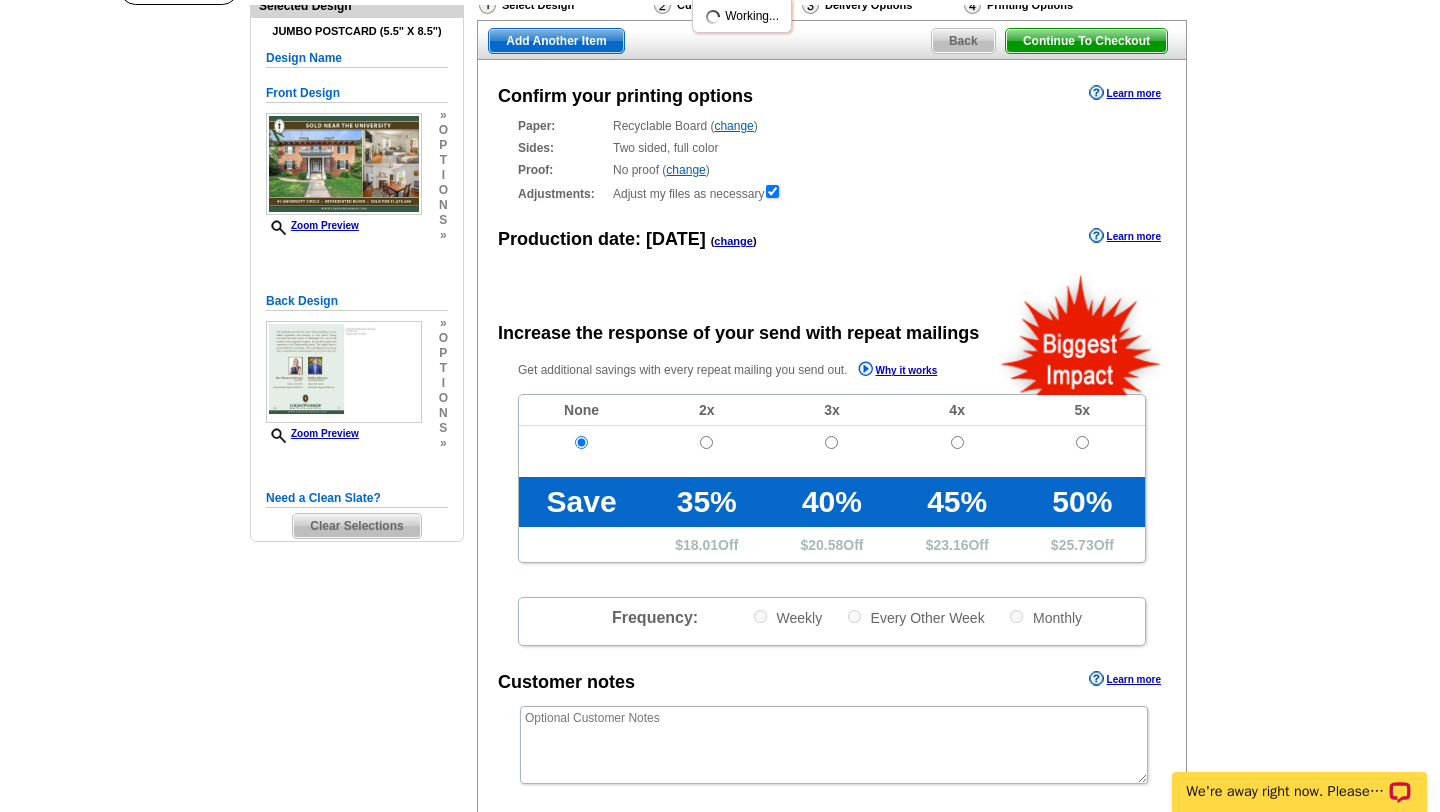 click on "Need Help? call [PHONE_NUMBER],  chat  with support, or have our designers make something custom just for you!
Got it, no need for the selection guide next time.
Show Results
Selected Design
Jumbo Postcard (5.5" x 8.5")
Design Name
Front Design
Zoom Preview
»
o
p
t
i
o
n
s
»
» o" at bounding box center [720, 516] 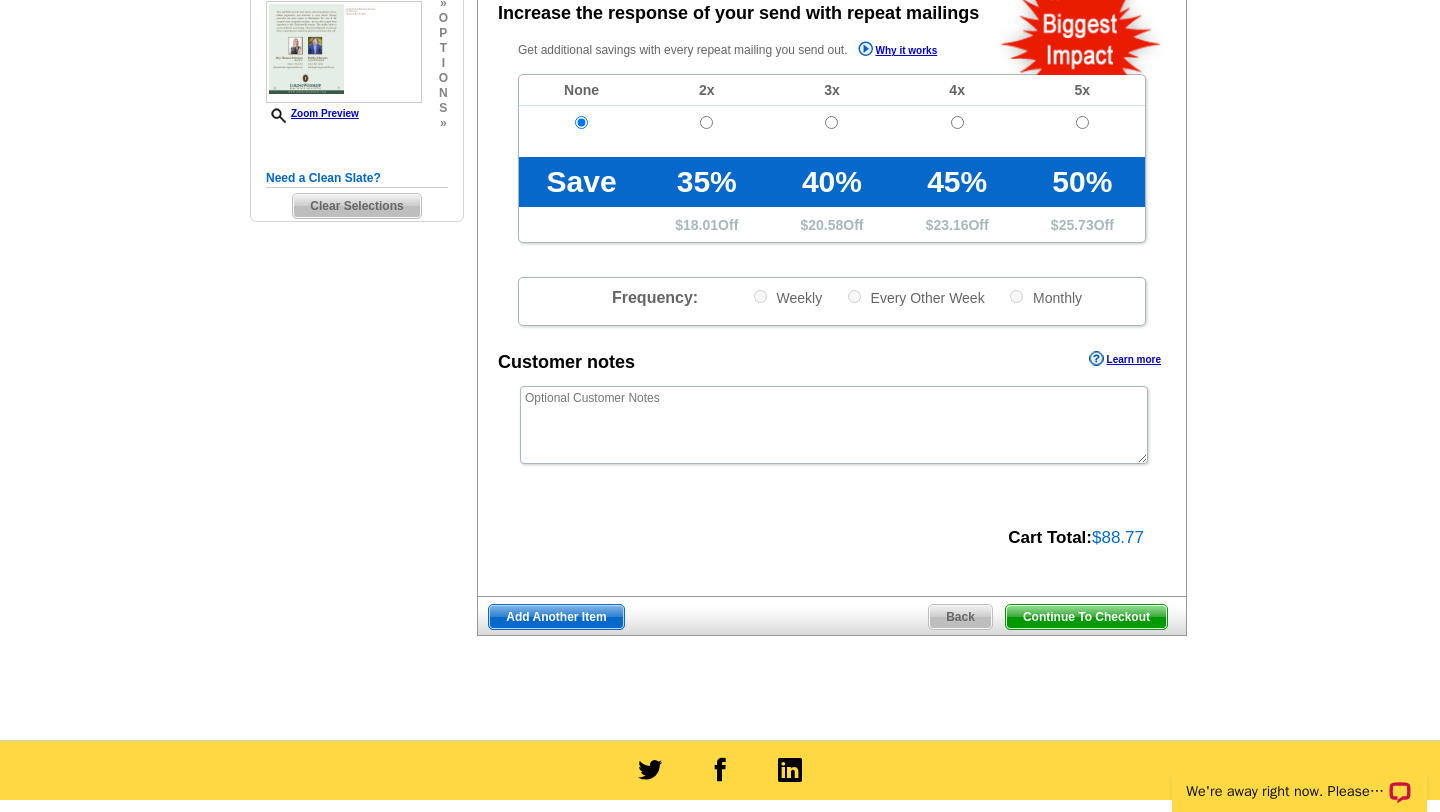 scroll, scrollTop: 520, scrollLeft: 0, axis: vertical 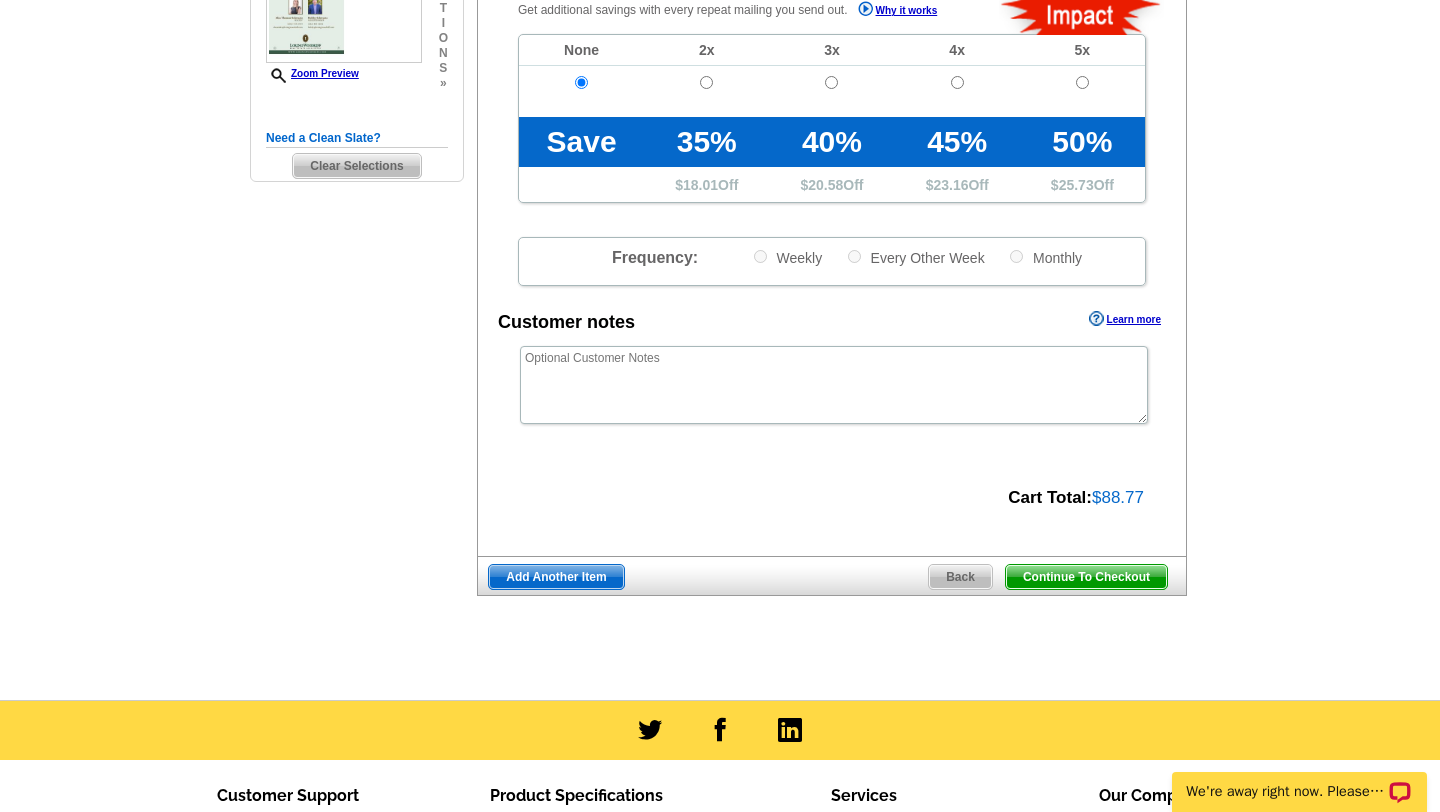 click on "Back" at bounding box center [960, 577] 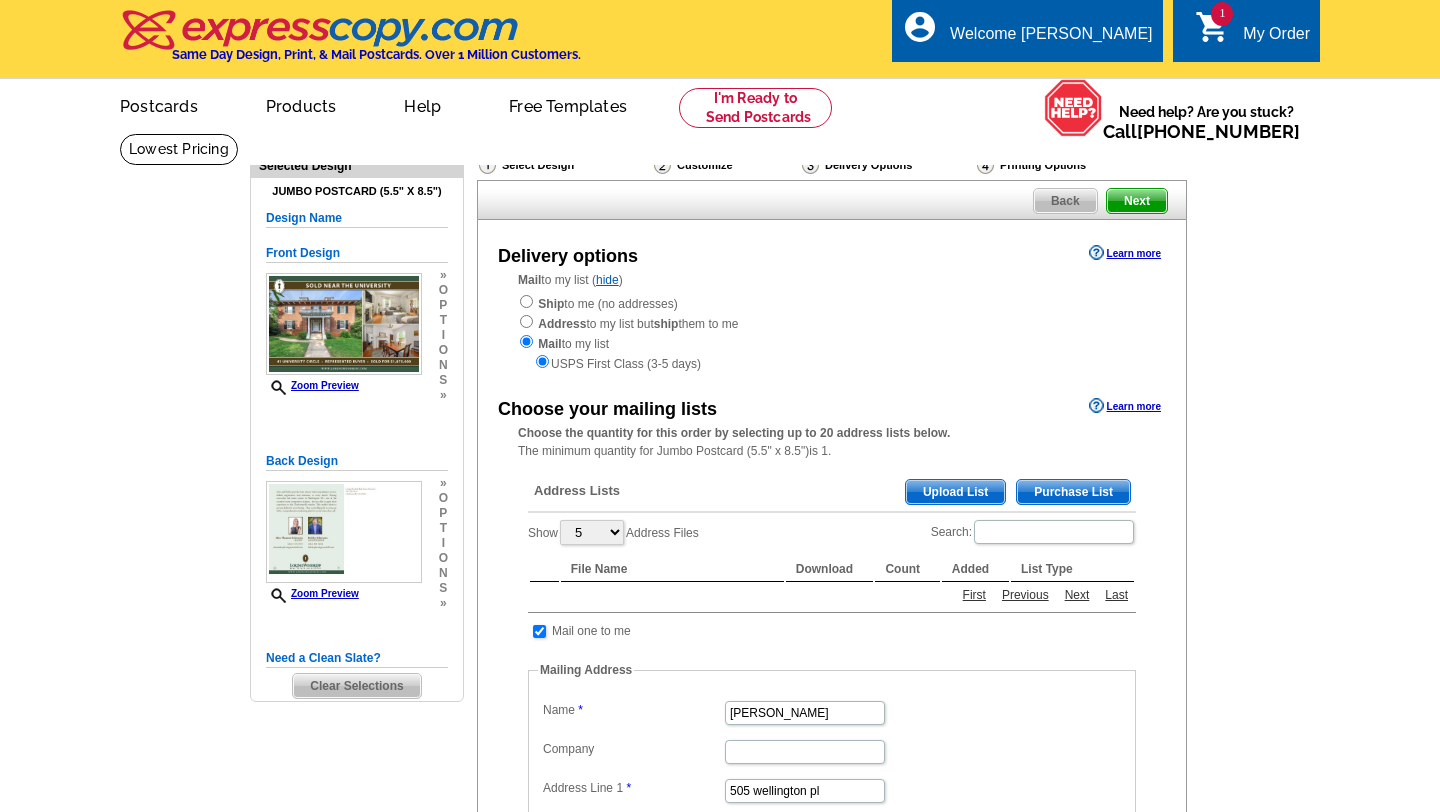 scroll, scrollTop: 0, scrollLeft: 0, axis: both 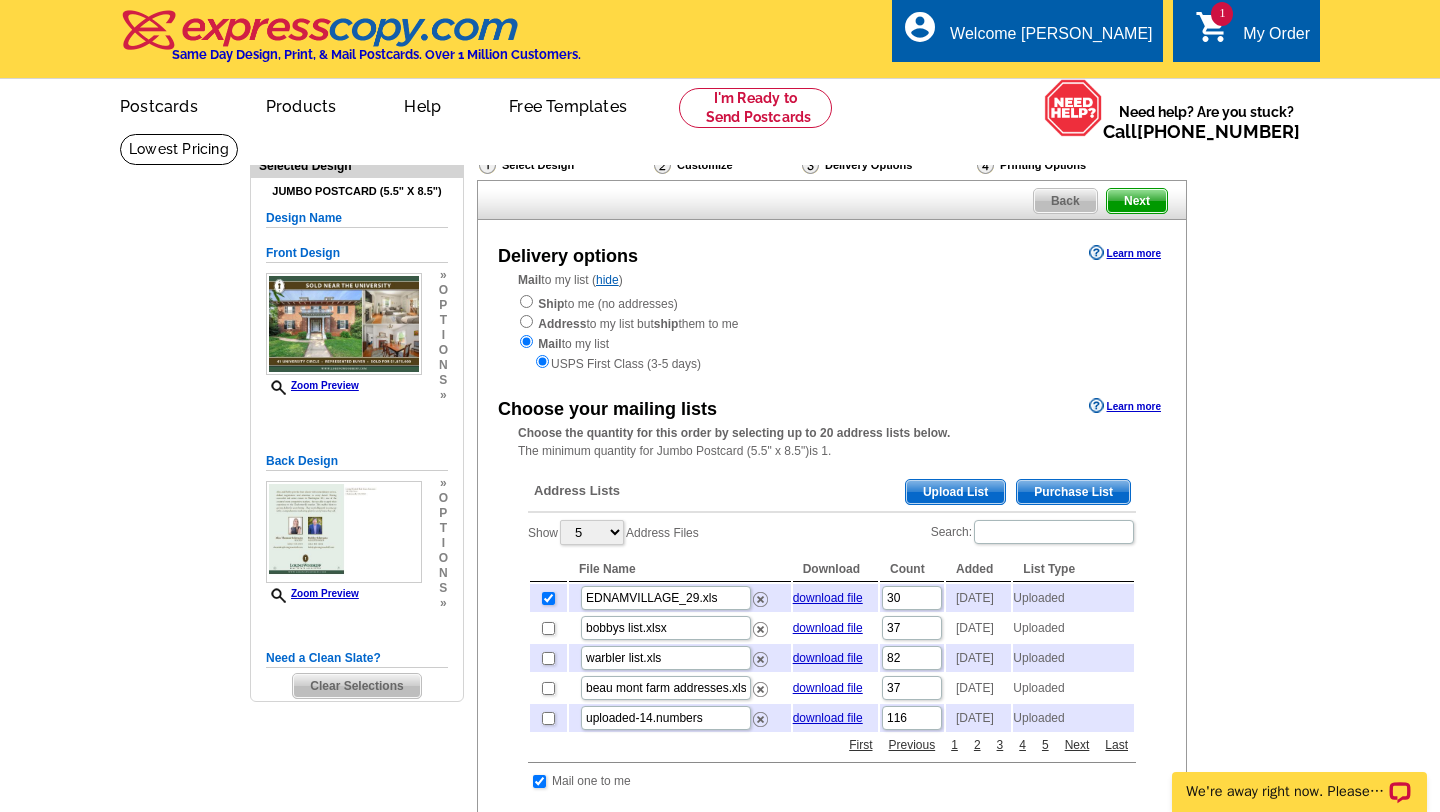 click on "Need Help? call [PHONE_NUMBER],  chat  with support, or have our designers make something custom just for you!
Got it, no need for the selection guide next time.
Show Results
Selected Design
Jumbo Postcard (5.5" x 8.5")
Design Name
Front Design
Zoom Preview
»
o
p
t
i
o
n
s
»
» o" at bounding box center (720, 858) 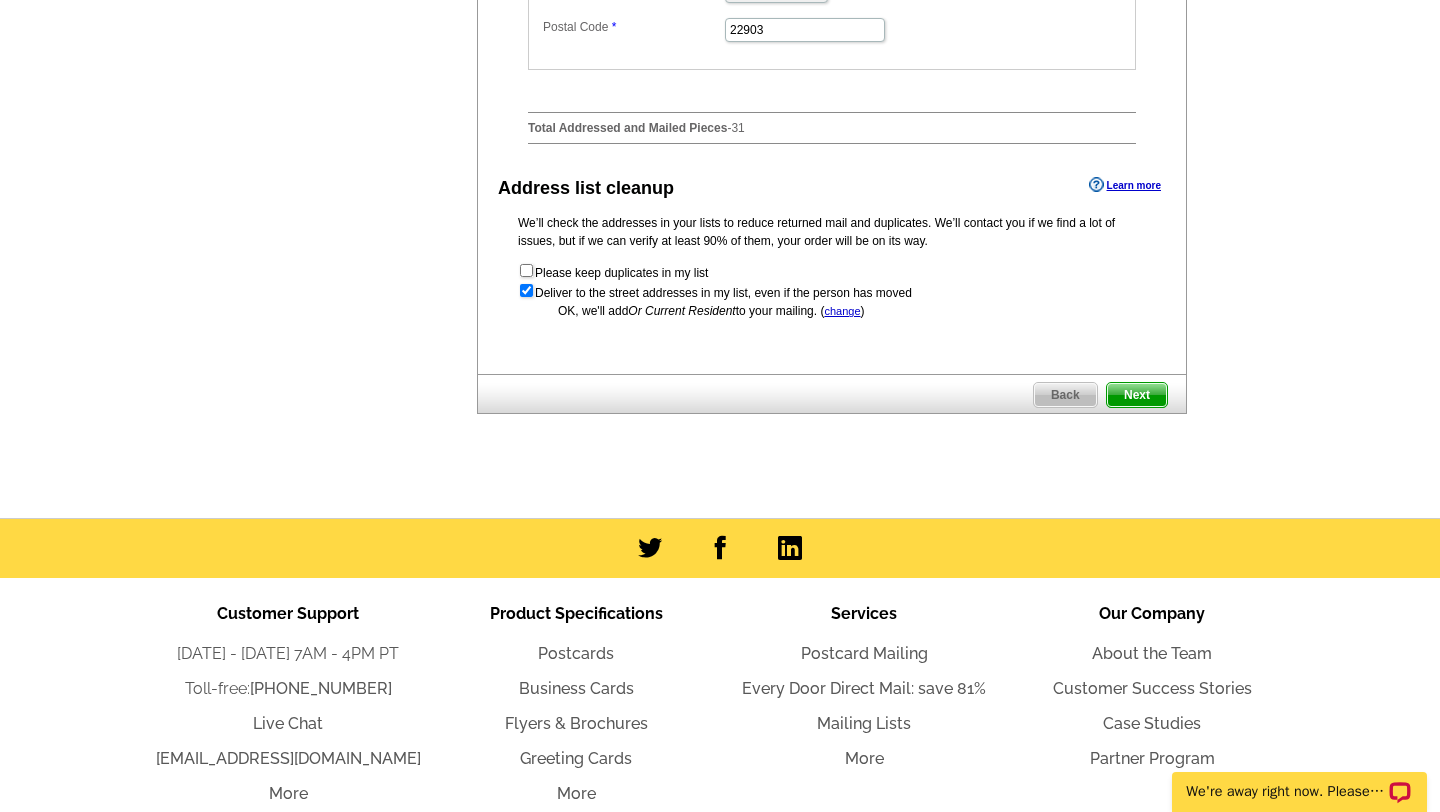 scroll, scrollTop: 1080, scrollLeft: 0, axis: vertical 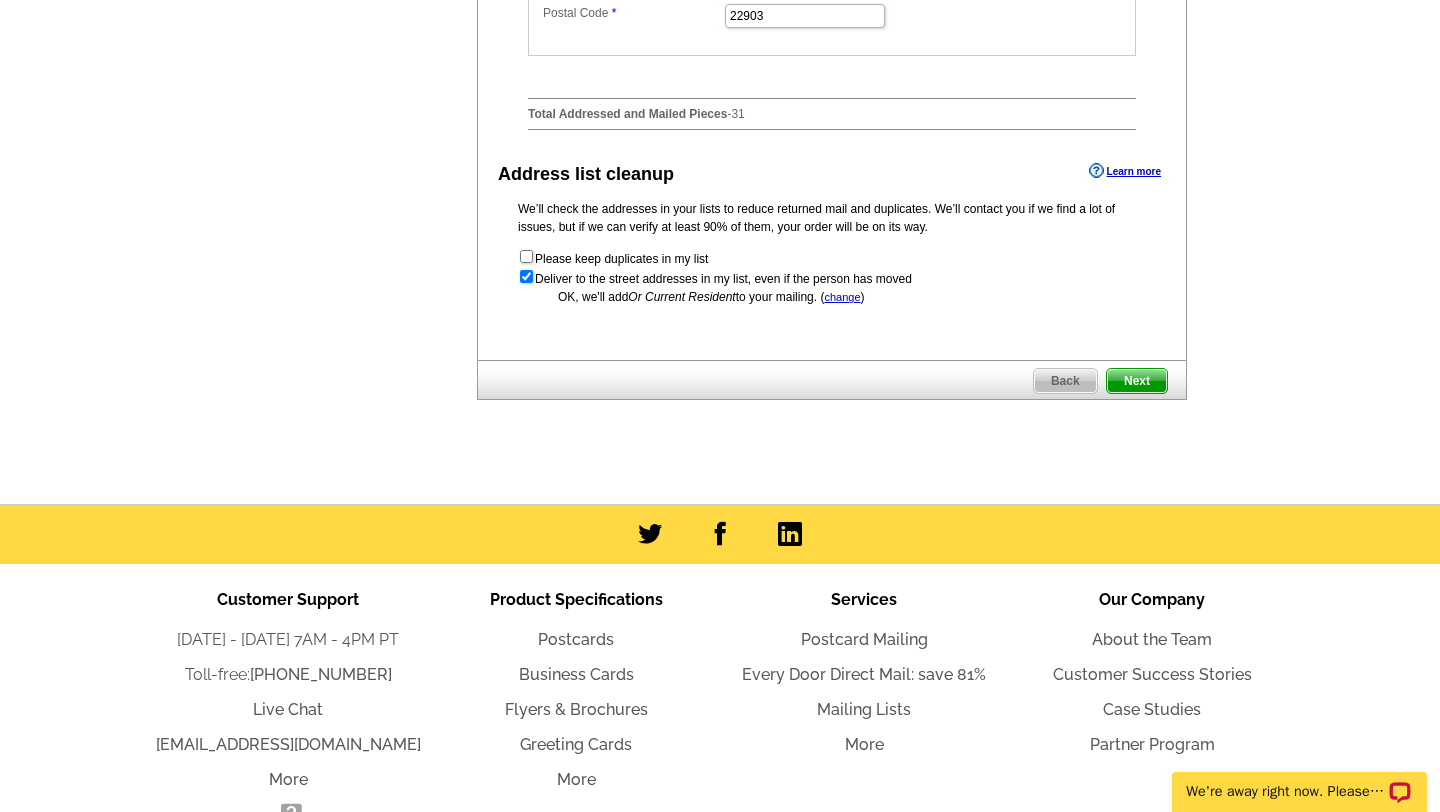 click on "Need Help? call [PHONE_NUMBER],  chat  with support, or have our designers make something custom just for you!
Got it, no need for the selection guide next time.
Show Results
Selected Design
Jumbo Postcard (5.5" x 8.5")
Design Name
Front Design
Zoom Preview
»
o
p
t
i
o
n
s
»
» o" at bounding box center (720, -222) 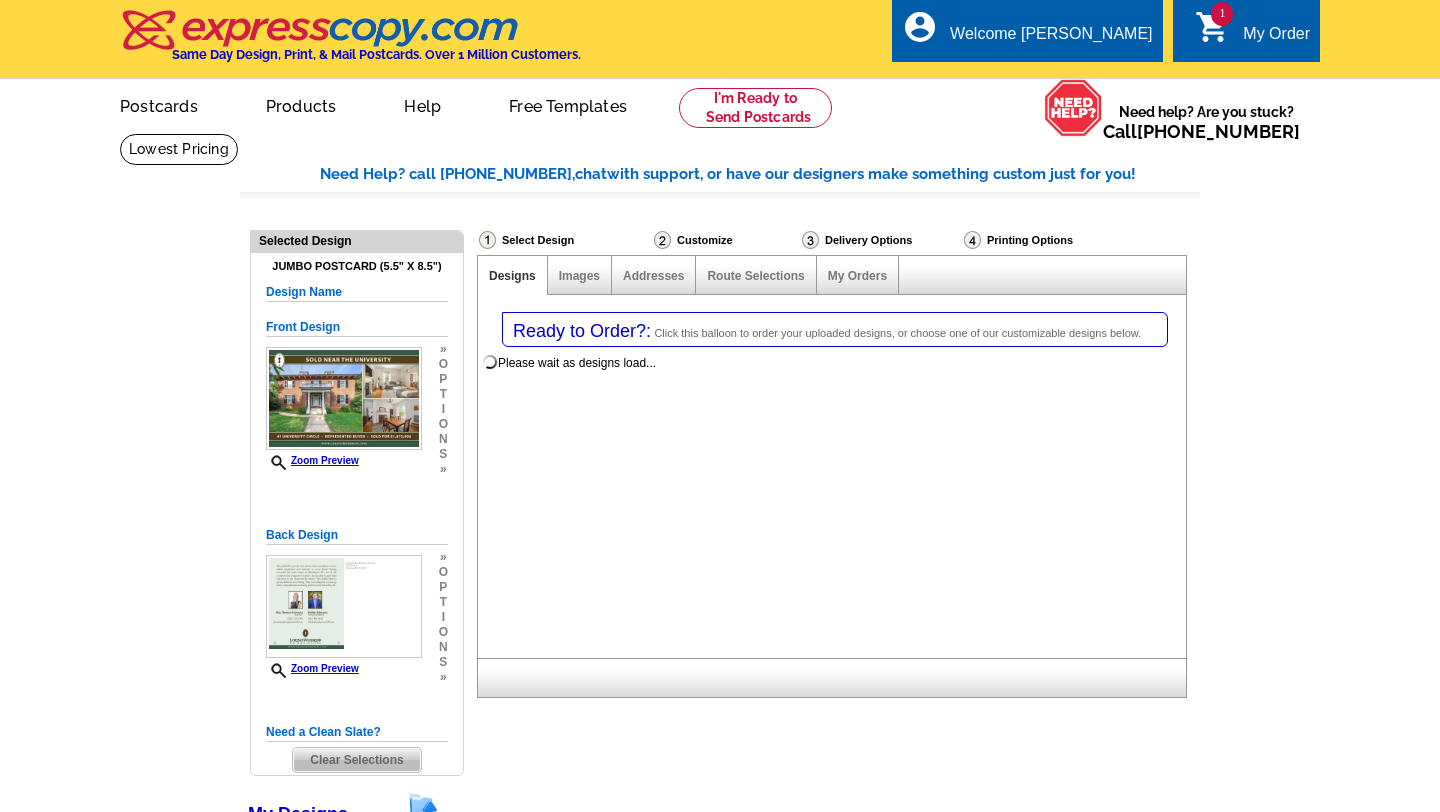 select on "1" 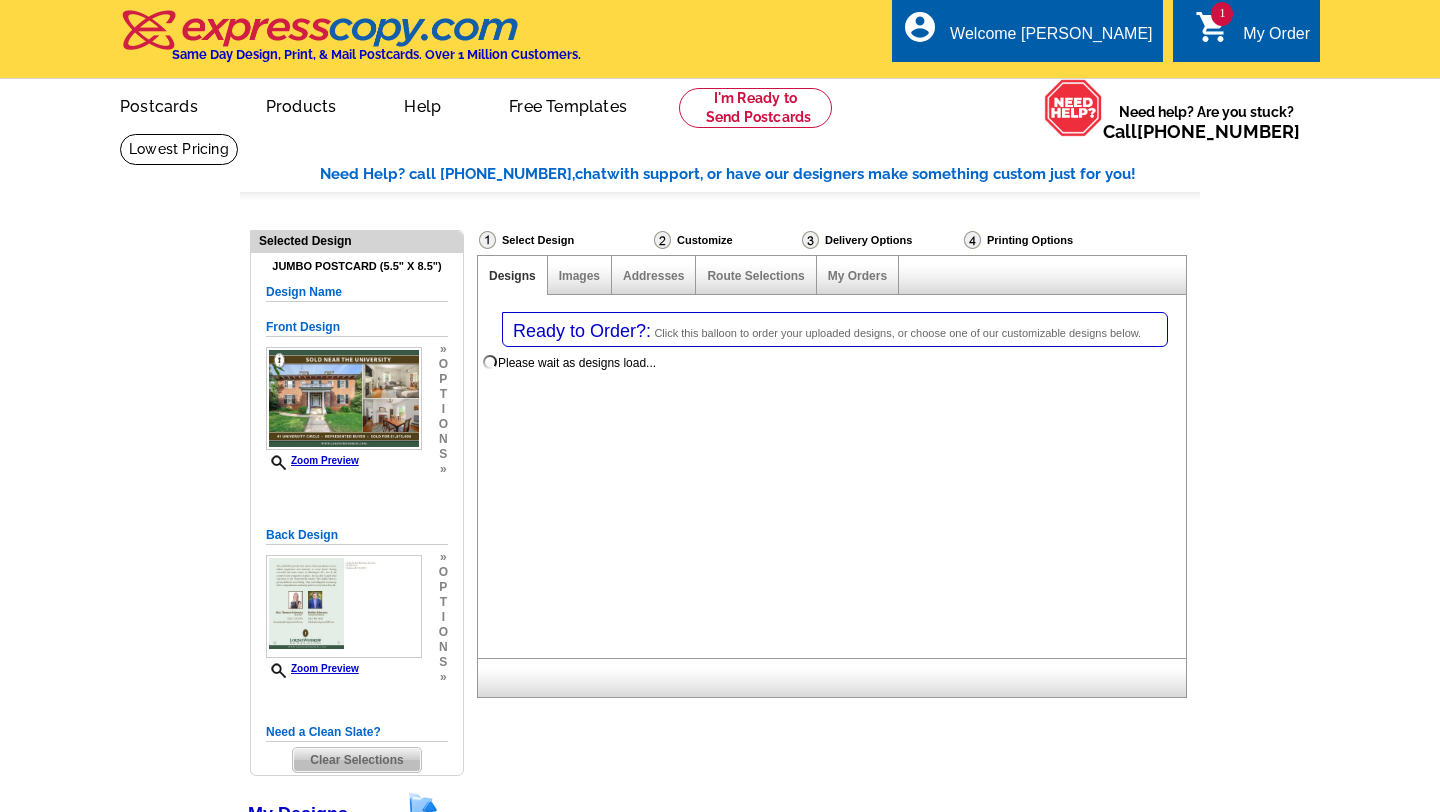 select on "2" 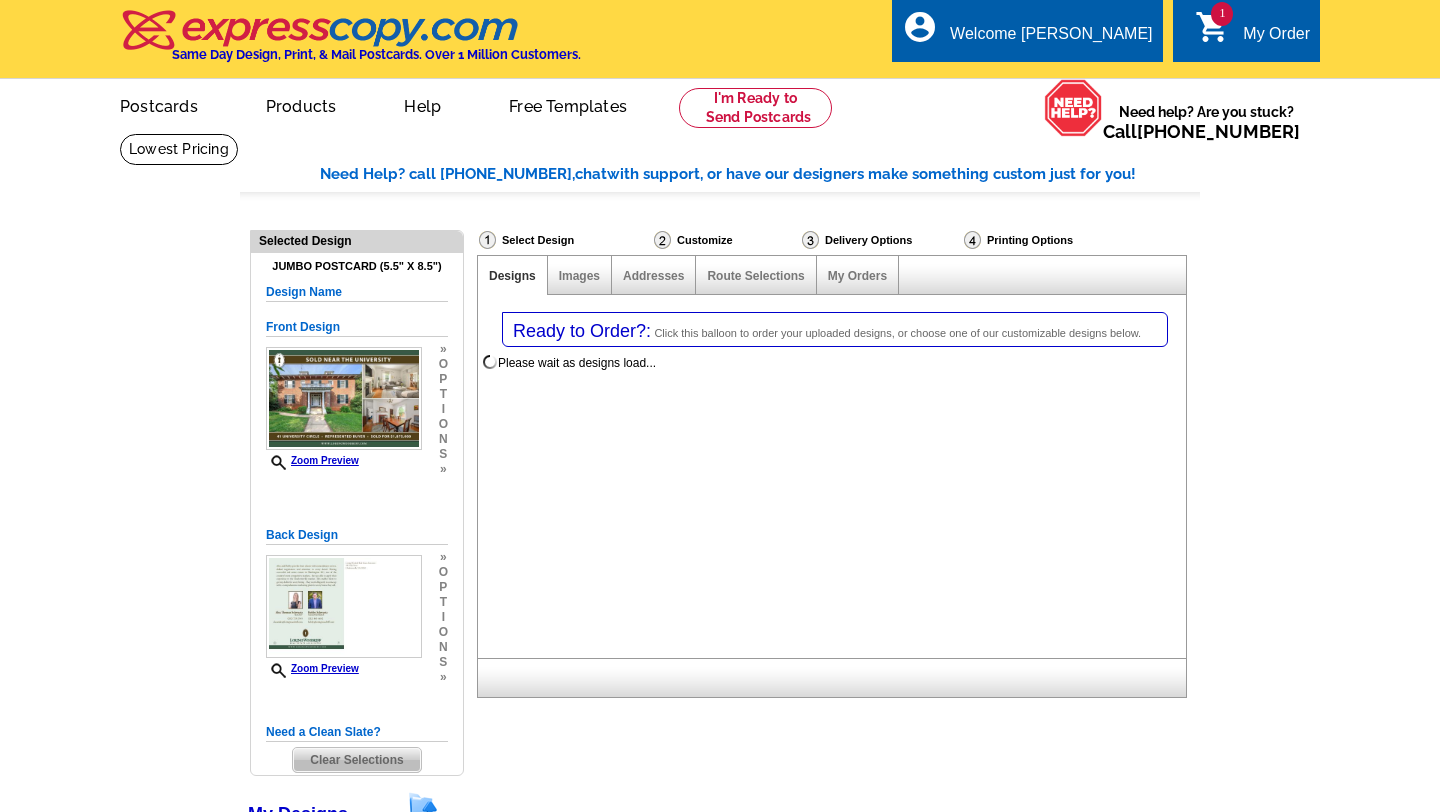 scroll, scrollTop: 0, scrollLeft: 0, axis: both 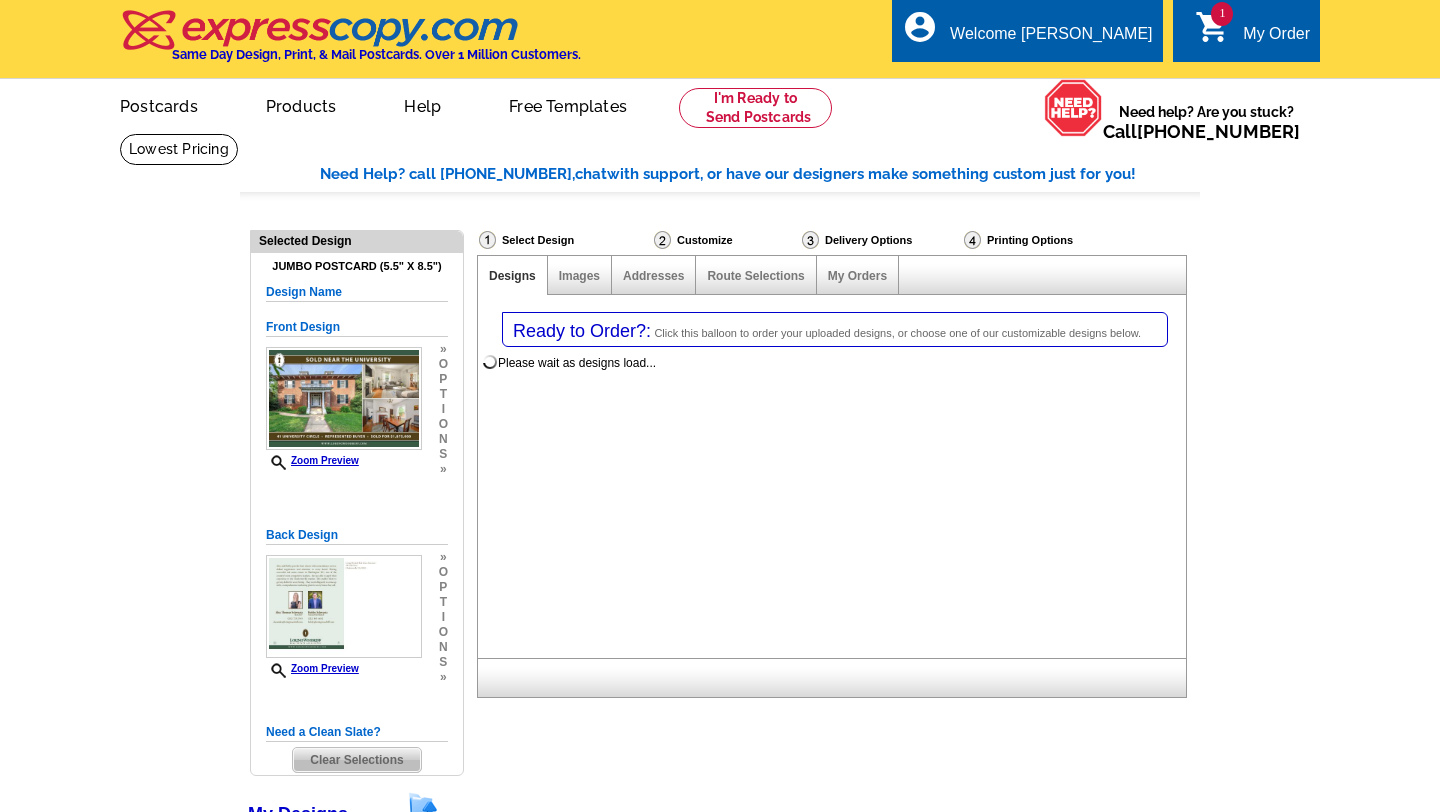 select on "785" 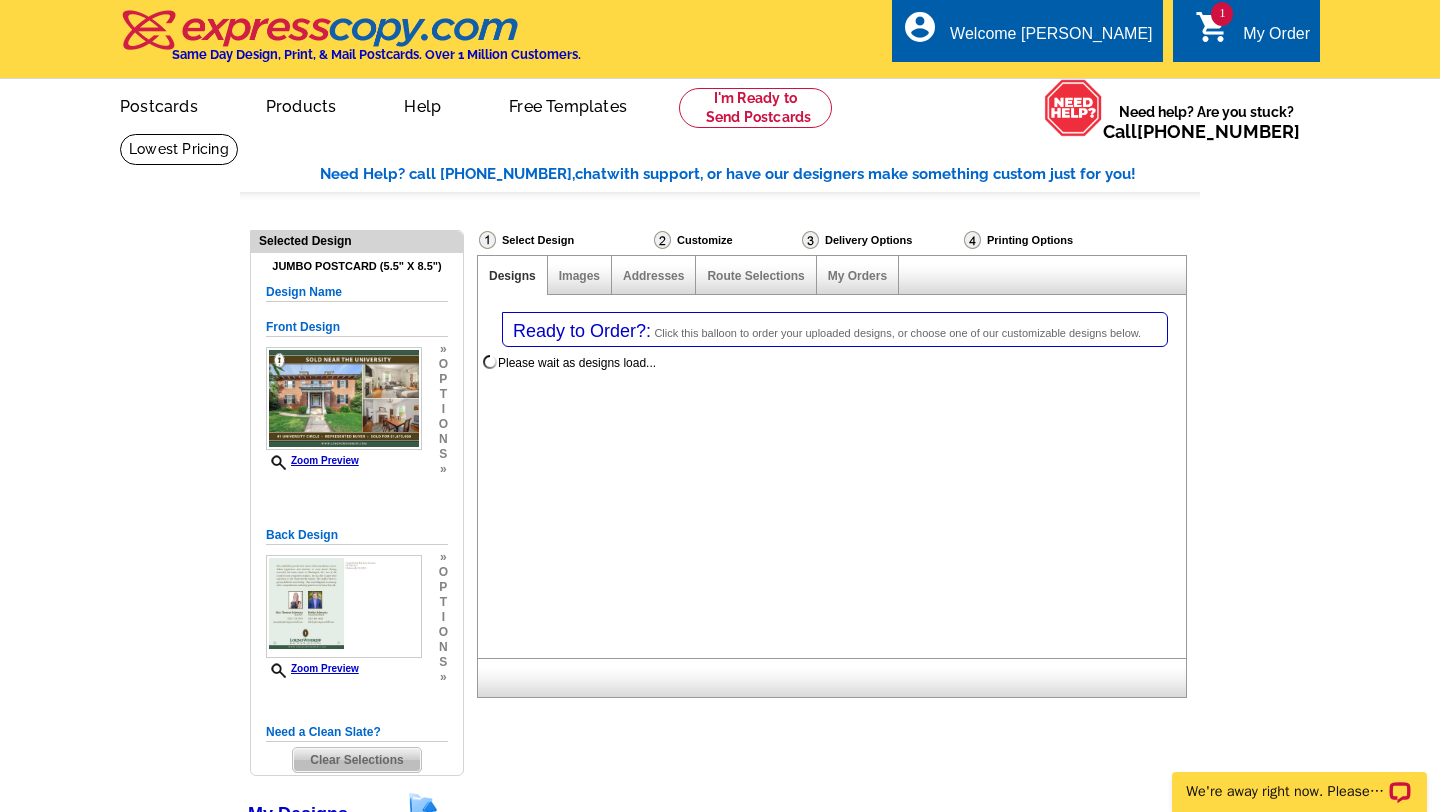 scroll, scrollTop: 0, scrollLeft: 0, axis: both 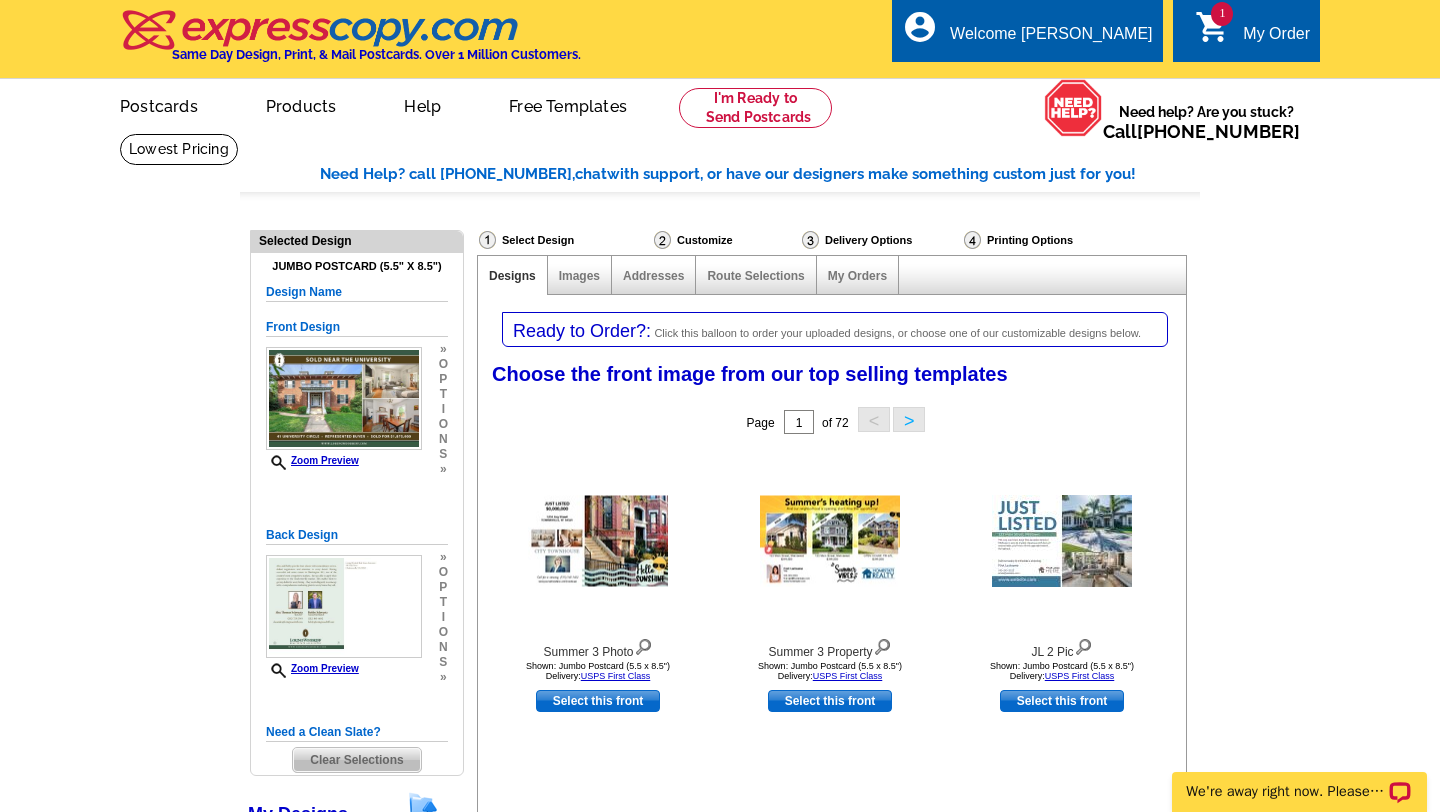 click on "Need Help? call 800-260-5887,  chat  with support, or have our designers make something custom just for you!
Got it, no need for the selection guide next time.
Show Results
Selected Design
Jumbo Postcard (5.5" x 8.5")
Design Name
Front Design
Zoom Preview
»
o
p
t
i
o
n
s
»
» o" at bounding box center [720, 1088] 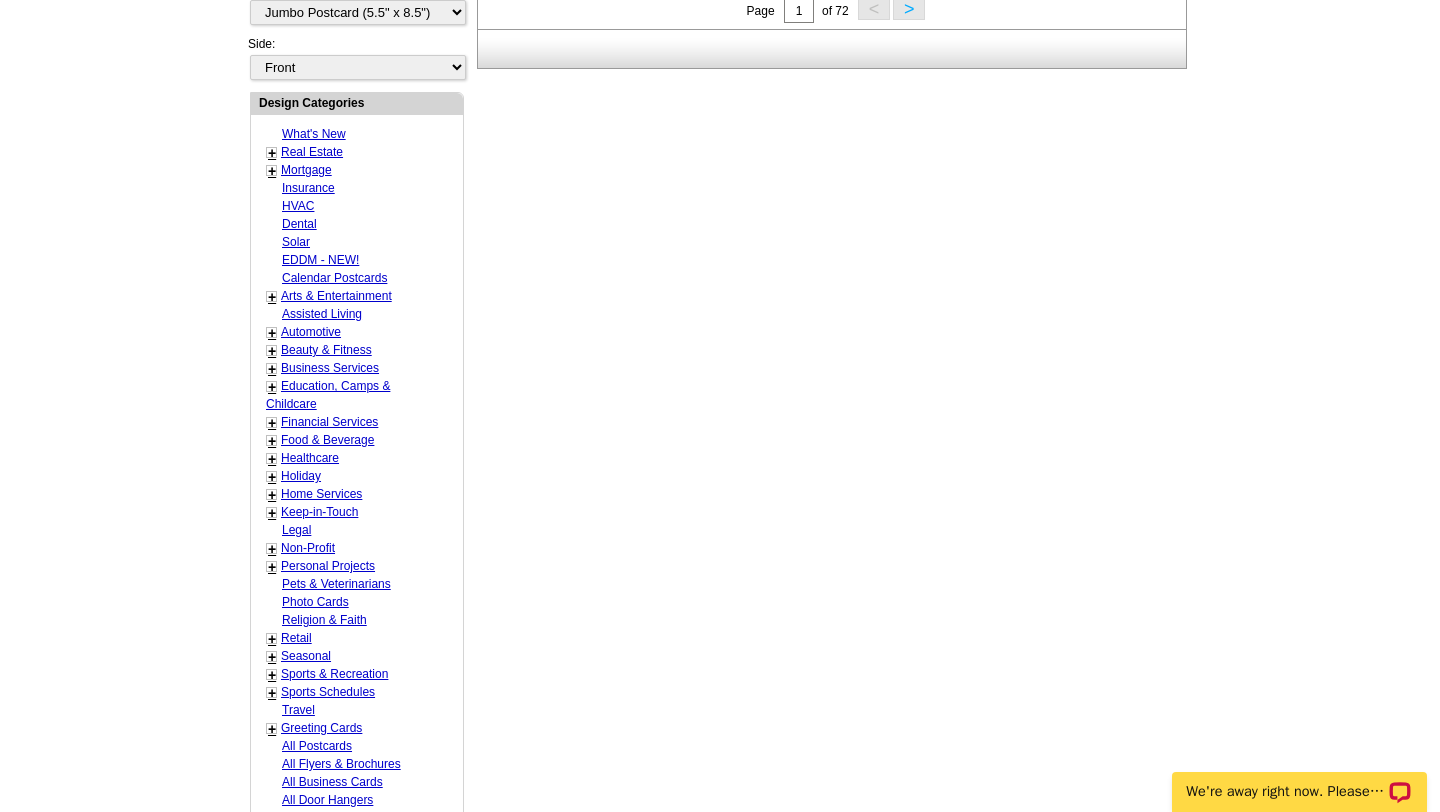 scroll, scrollTop: 0, scrollLeft: 0, axis: both 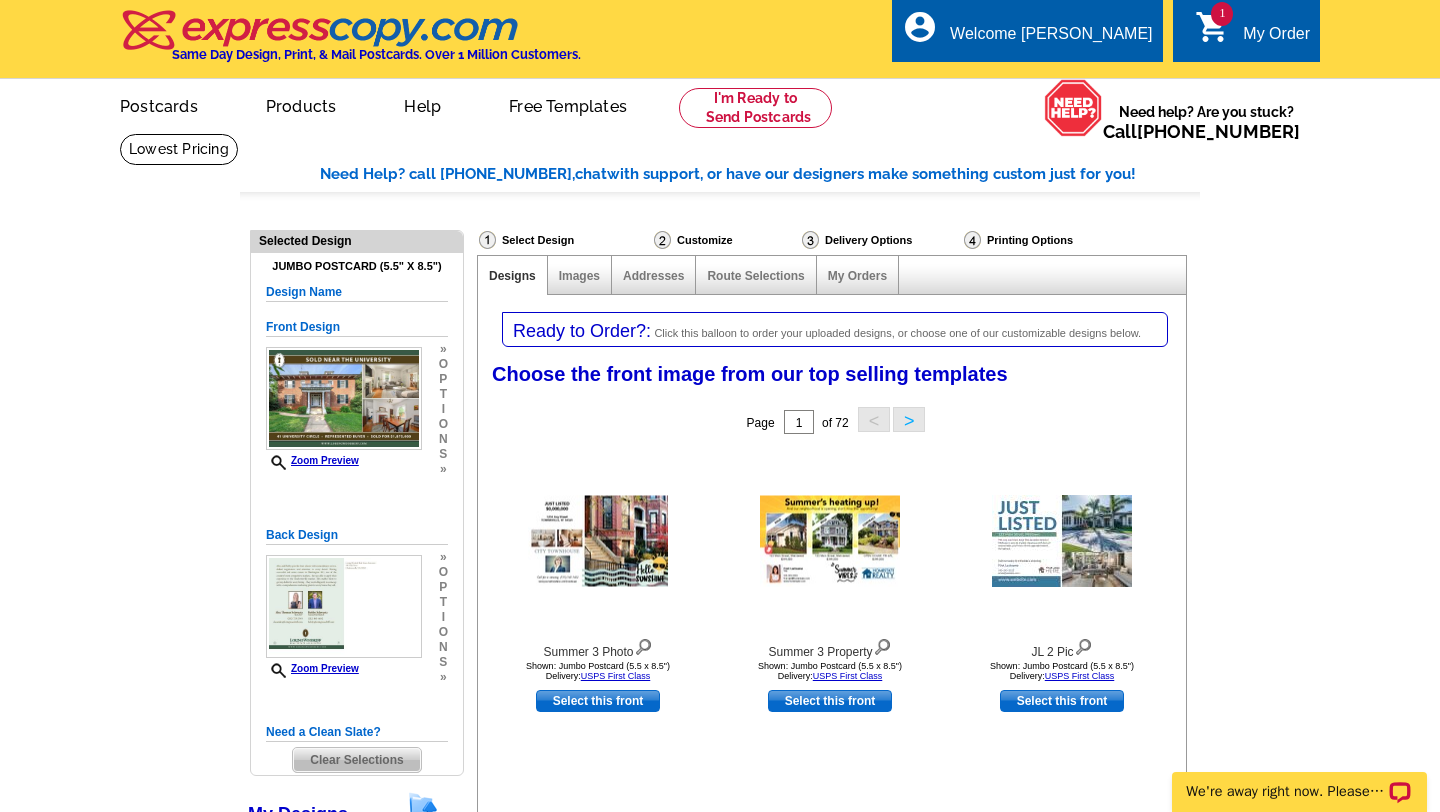 click on "Selected Design
Jumbo Postcard (5.5" x 8.5")
Design Name
Front Design
Zoom Preview
»
o
p
t
i
o
n
s
»
Change Your Design
Edit Design
» o" at bounding box center (356, 1113) 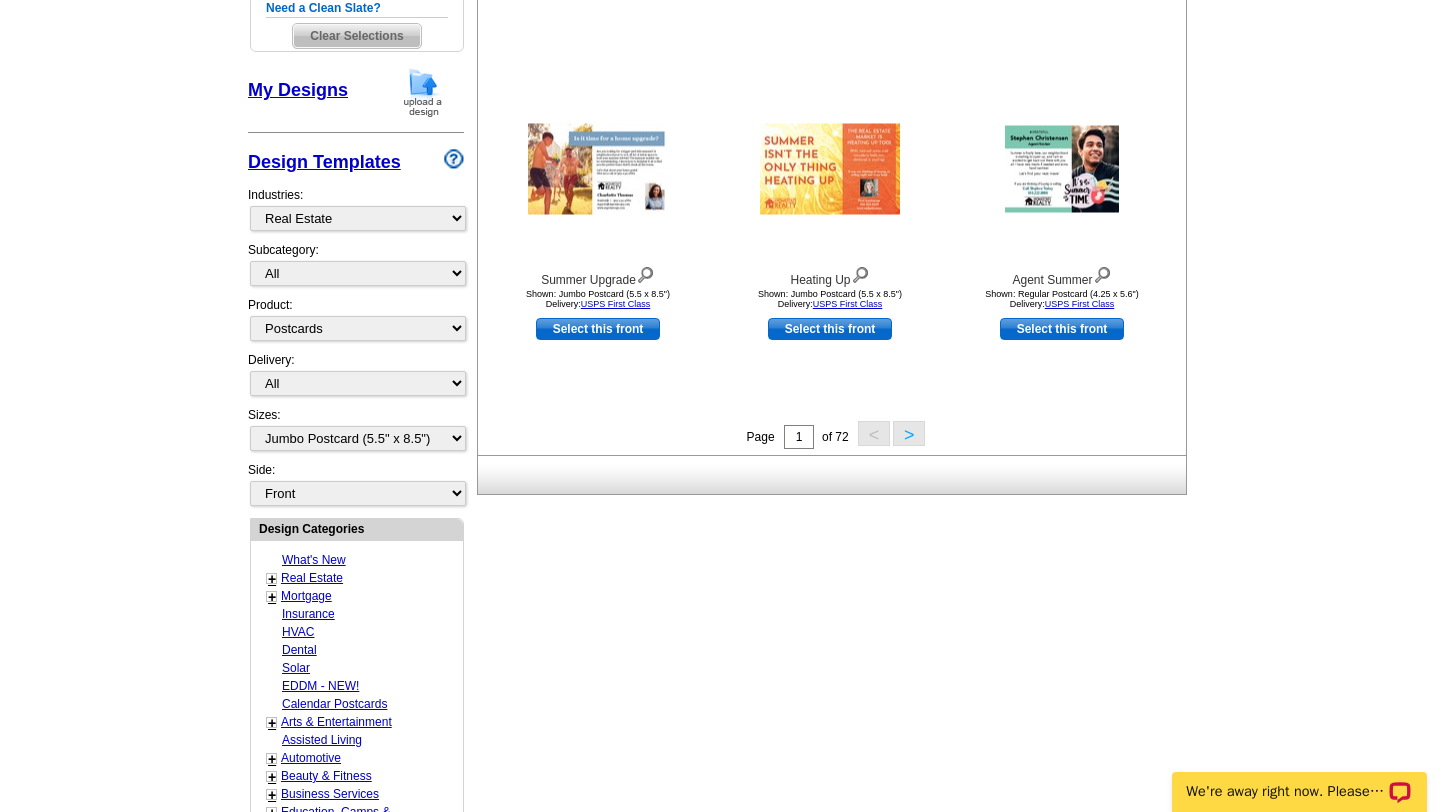 scroll, scrollTop: 720, scrollLeft: 0, axis: vertical 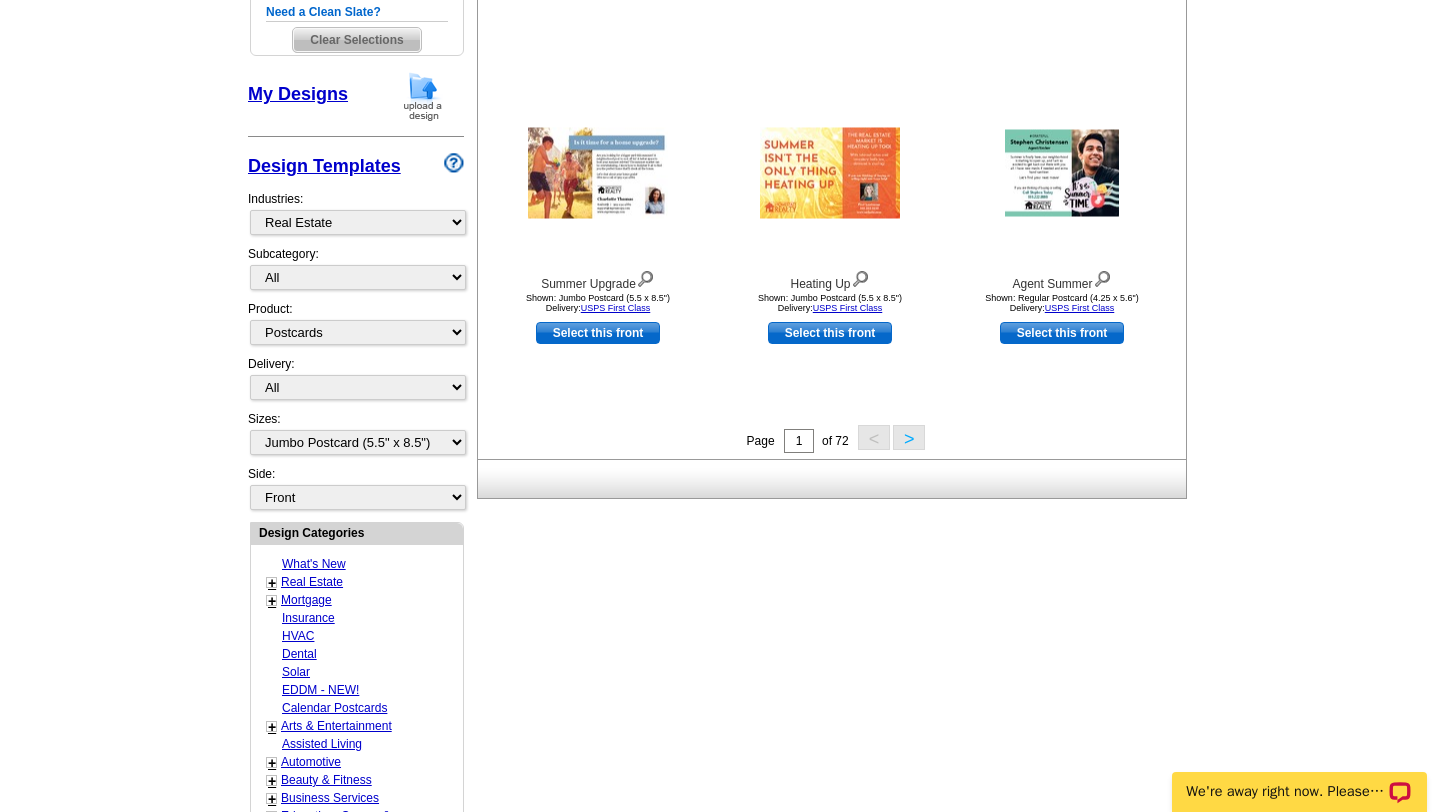 click on "Need Help? call 800-260-5887,  chat  with support, or have our designers make something custom just for you!
Got it, no need for the selection guide next time.
Show Results
Selected Design
Jumbo Postcard (5.5" x 8.5")
Design Name
Front Design
Zoom Preview
»
o
p
t
i
o
n
s
»
» o" at bounding box center [720, 368] 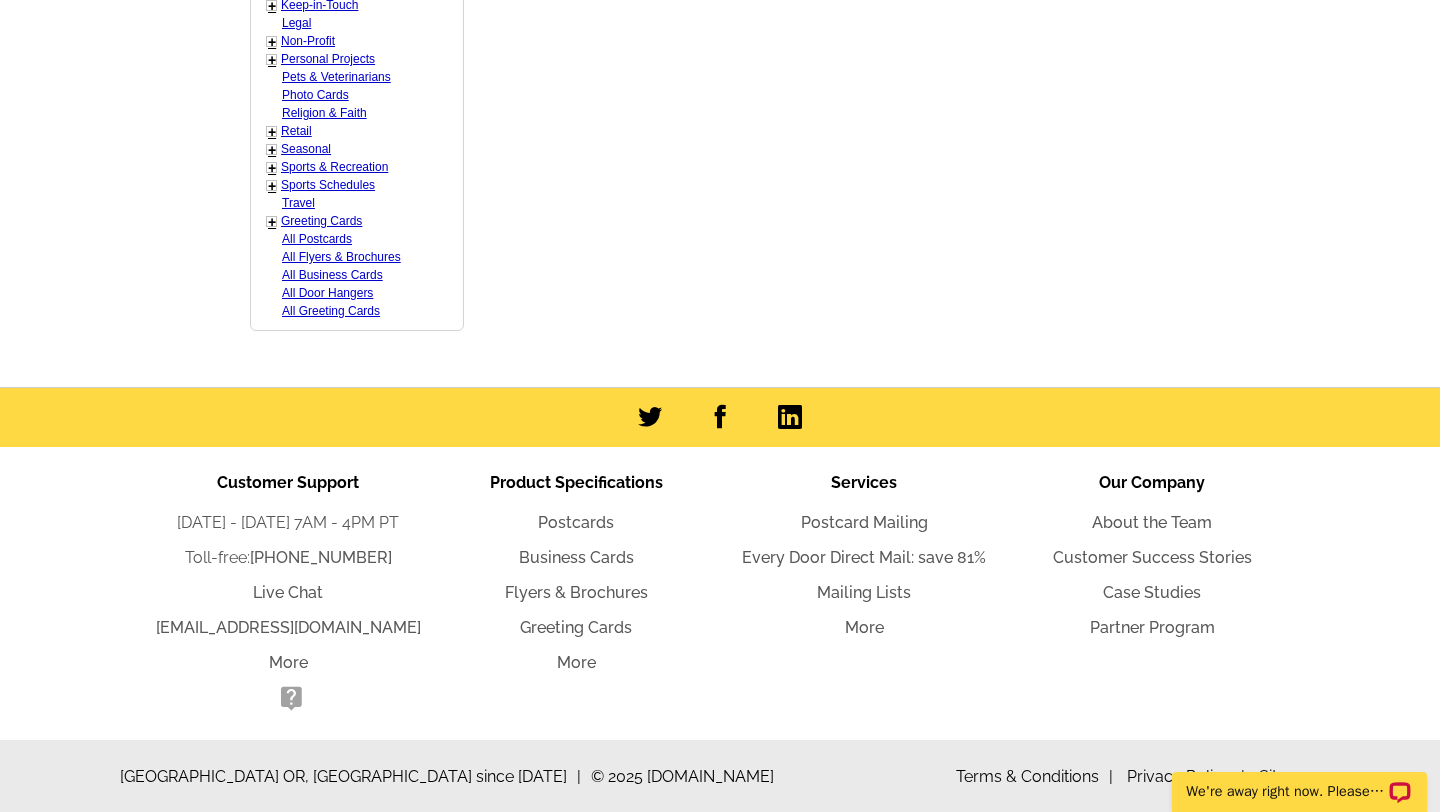 scroll, scrollTop: 0, scrollLeft: 0, axis: both 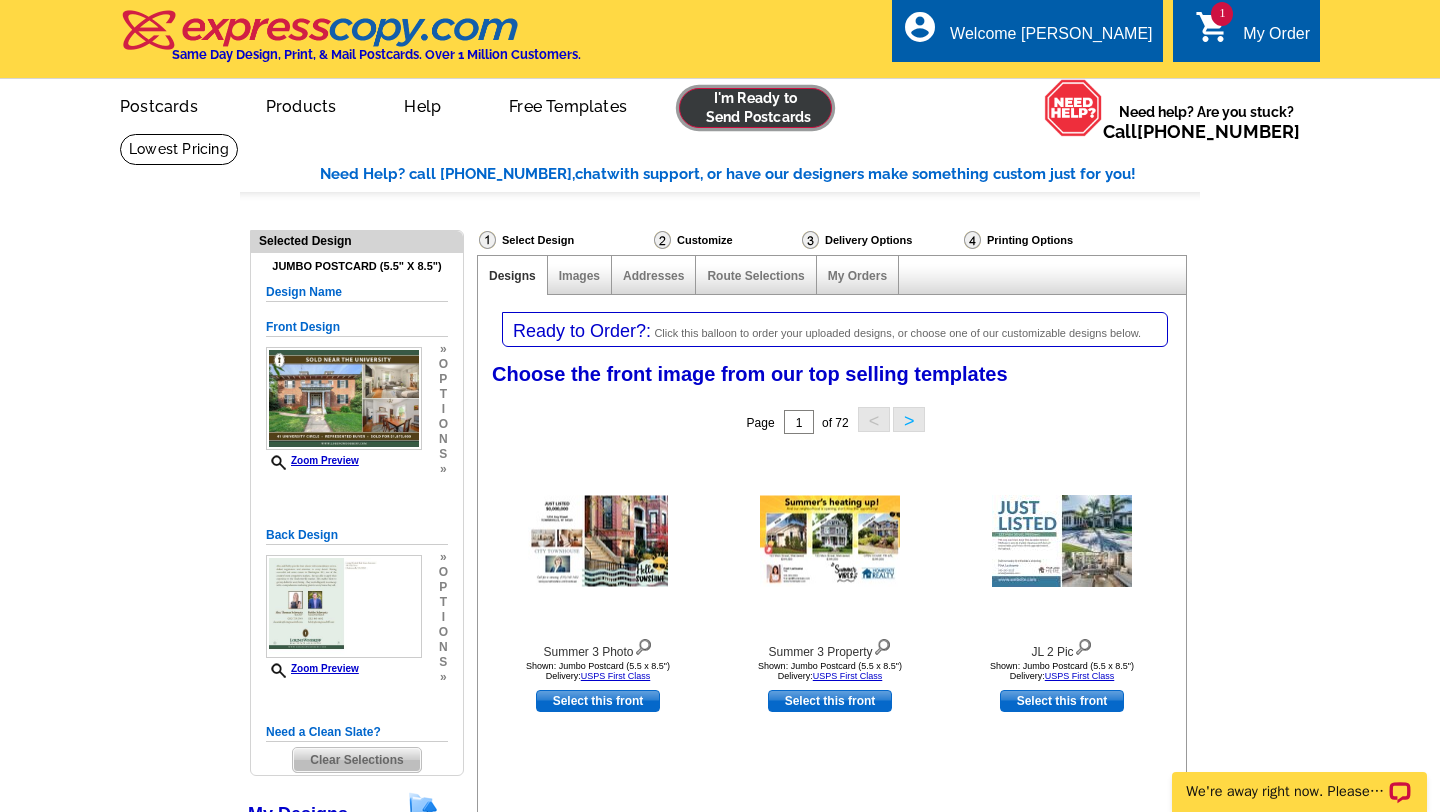 click at bounding box center [755, 108] 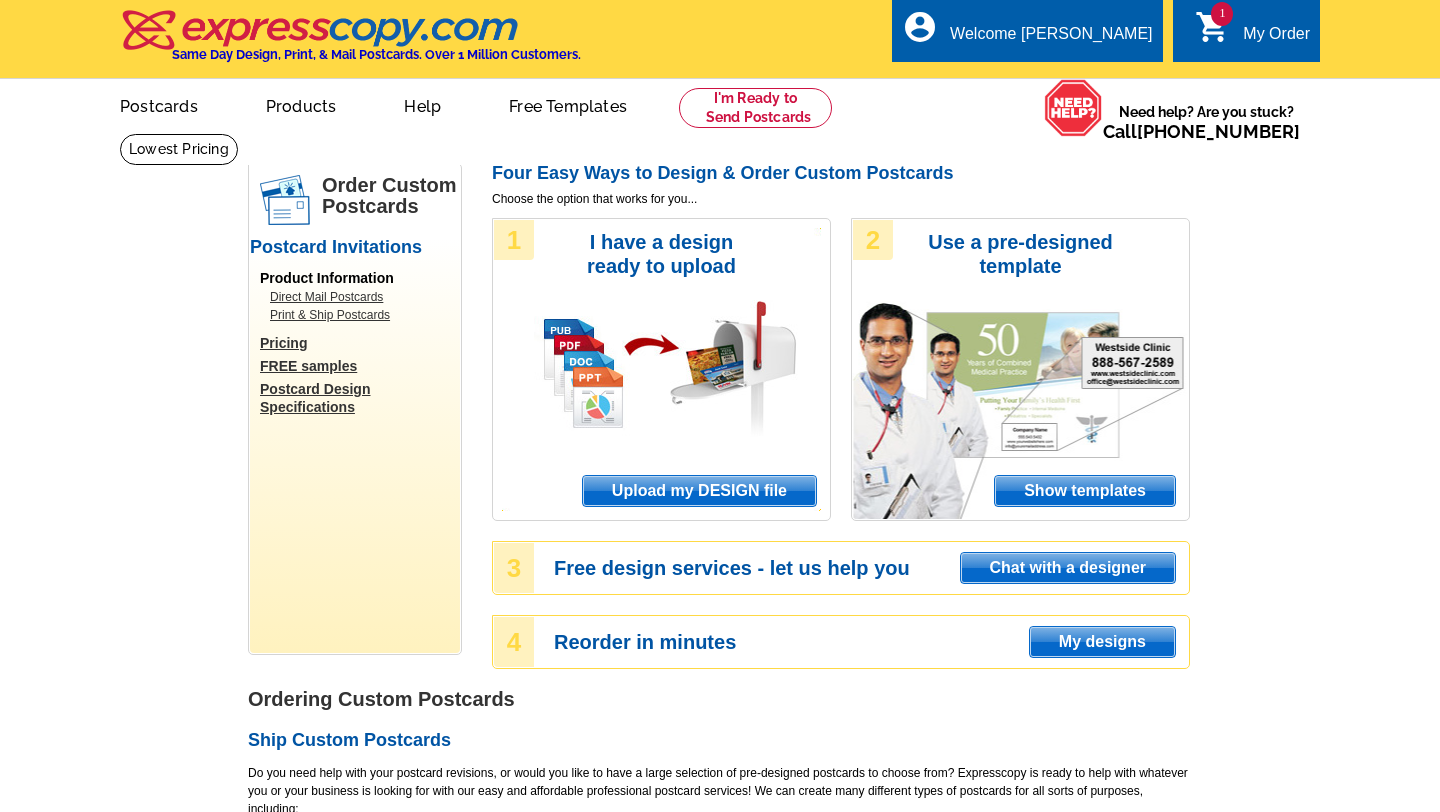 scroll, scrollTop: 0, scrollLeft: 0, axis: both 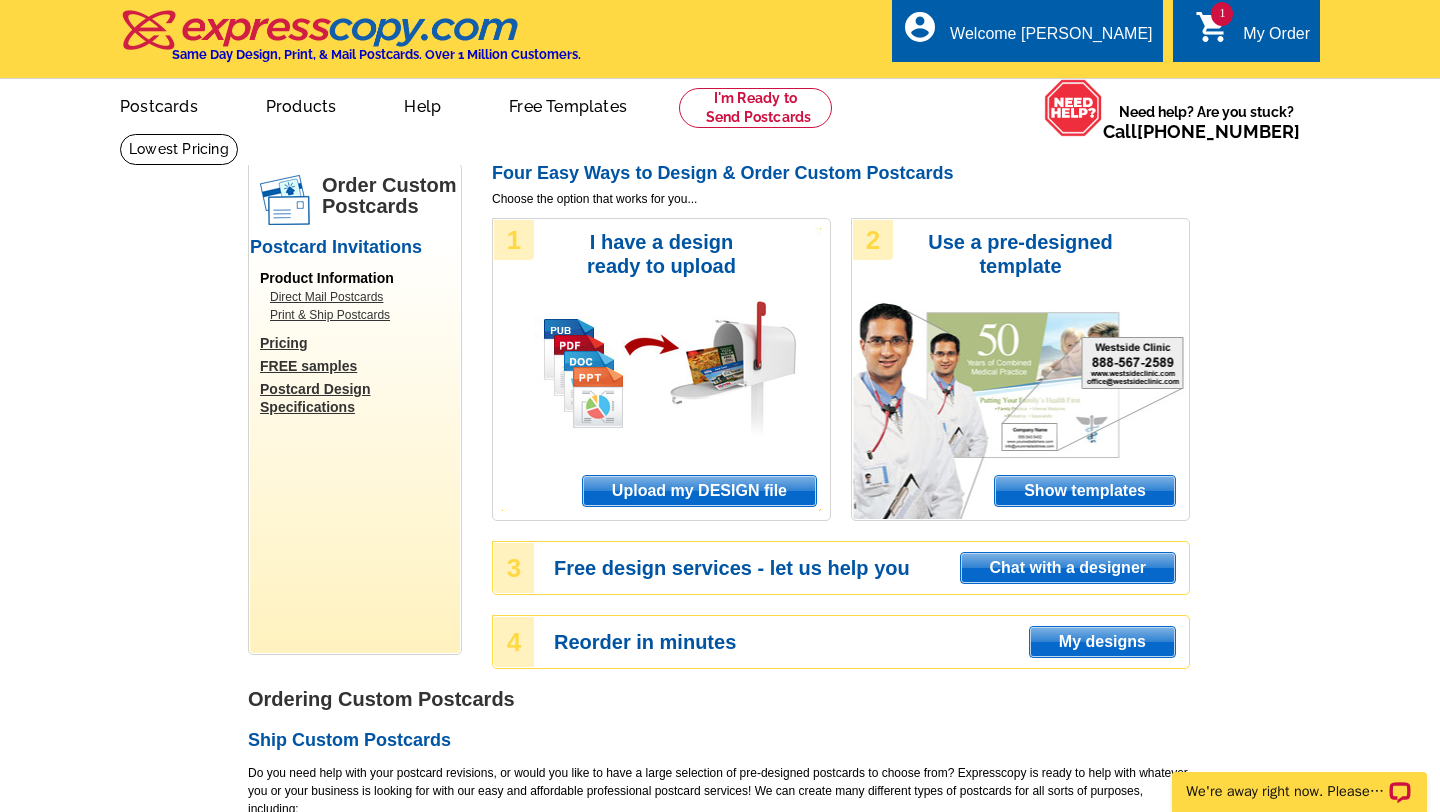 click on "Upload my DESIGN file" at bounding box center [699, 491] 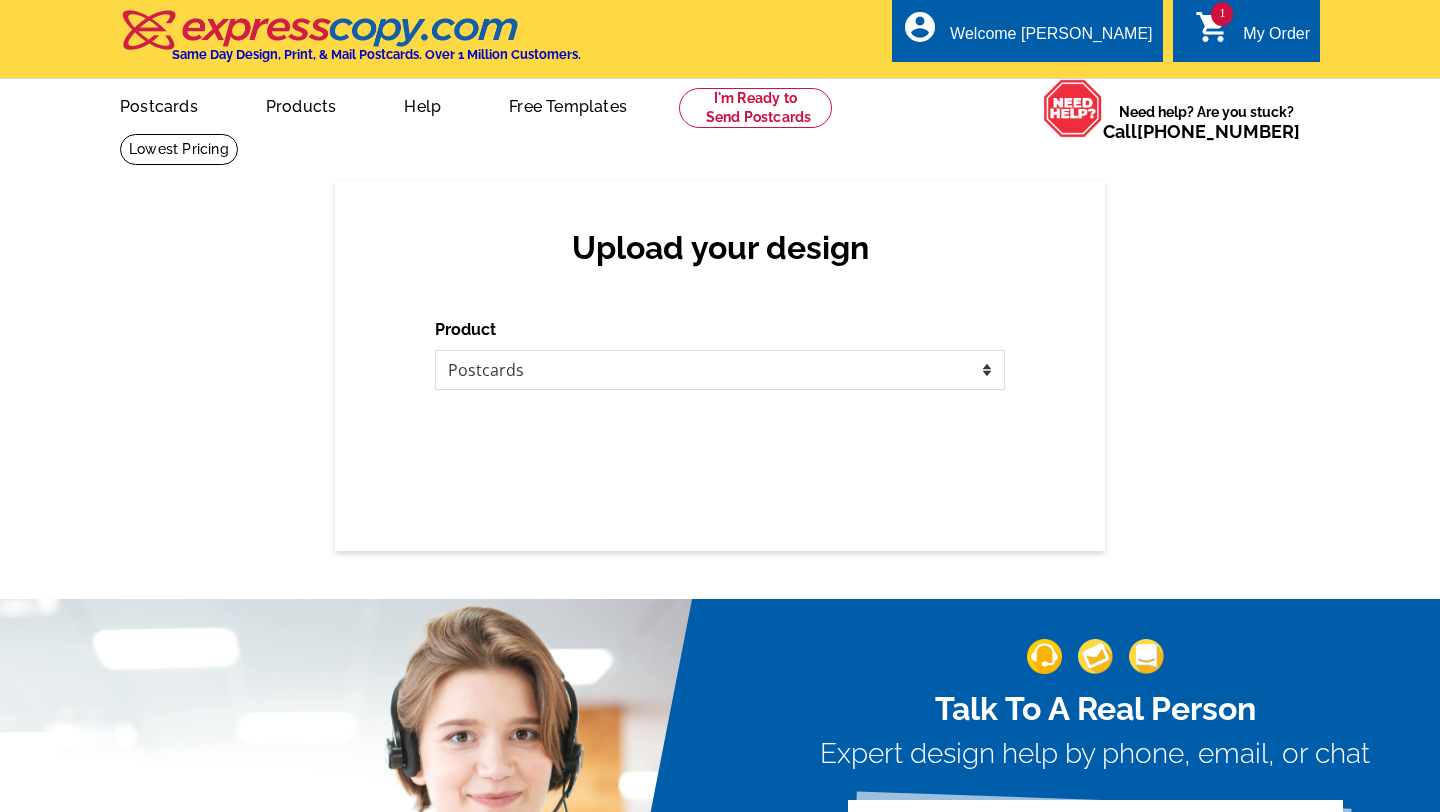 scroll, scrollTop: 0, scrollLeft: 0, axis: both 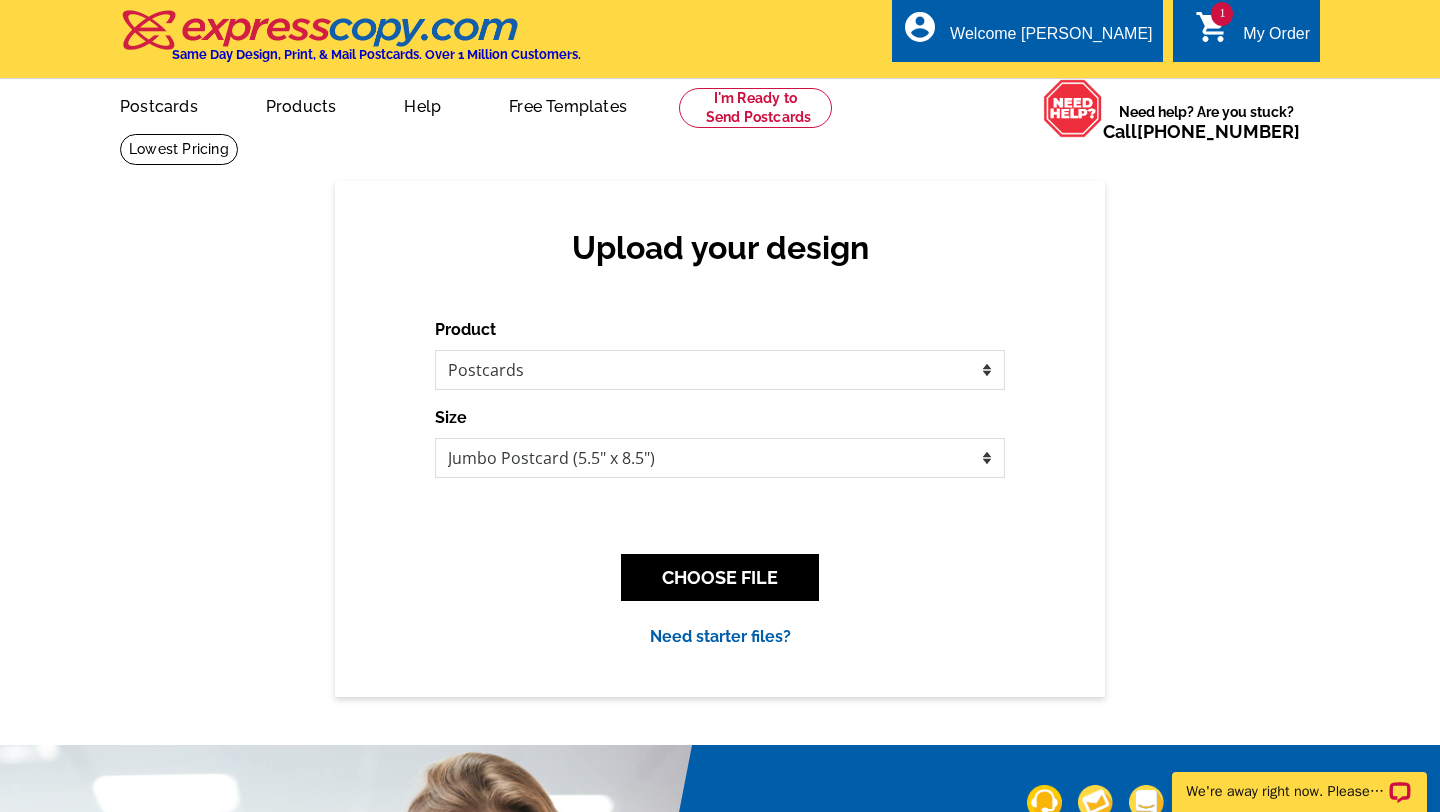 click on "1
shopping_cart
My Order" at bounding box center [1252, 34] 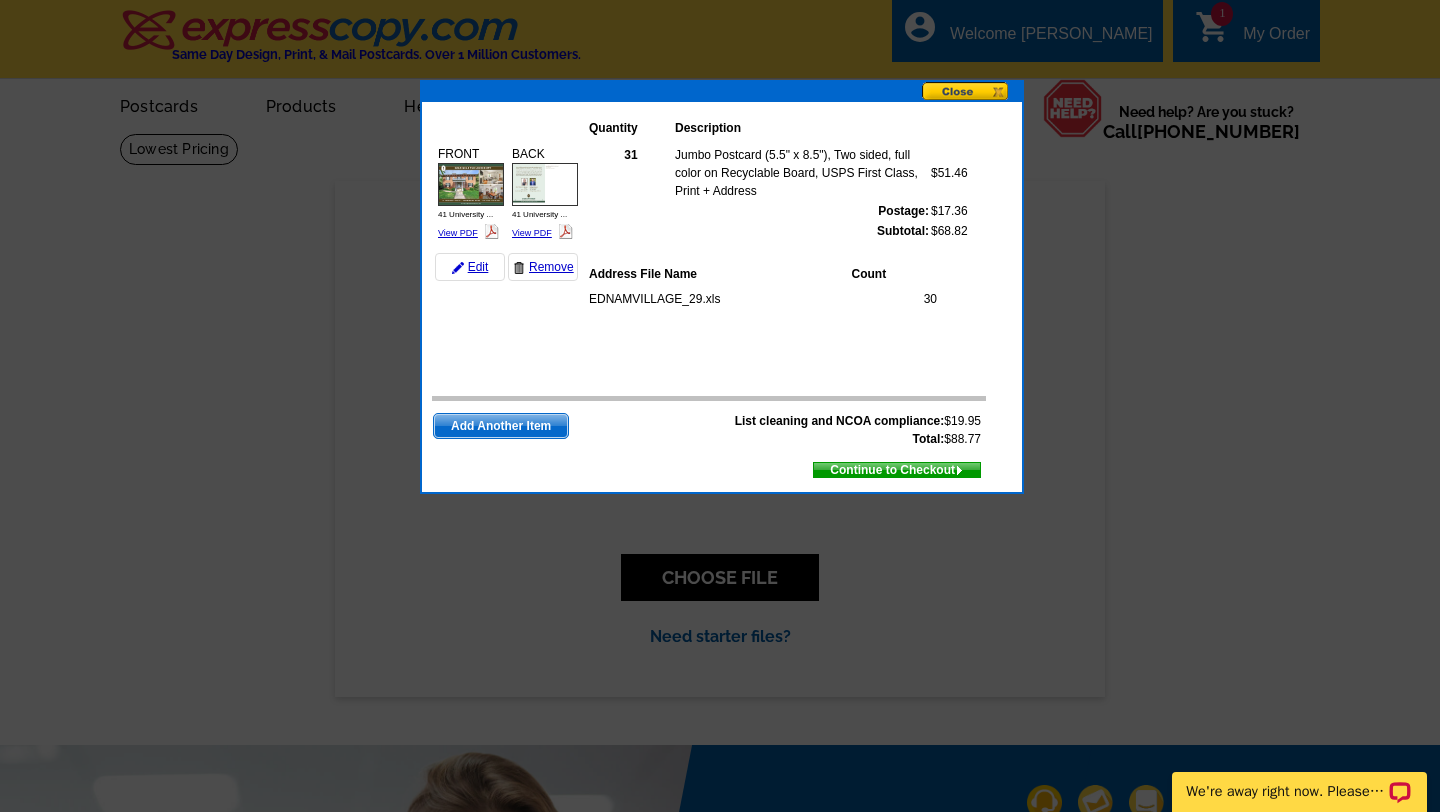 click on "Continue to Checkout" at bounding box center (897, 470) 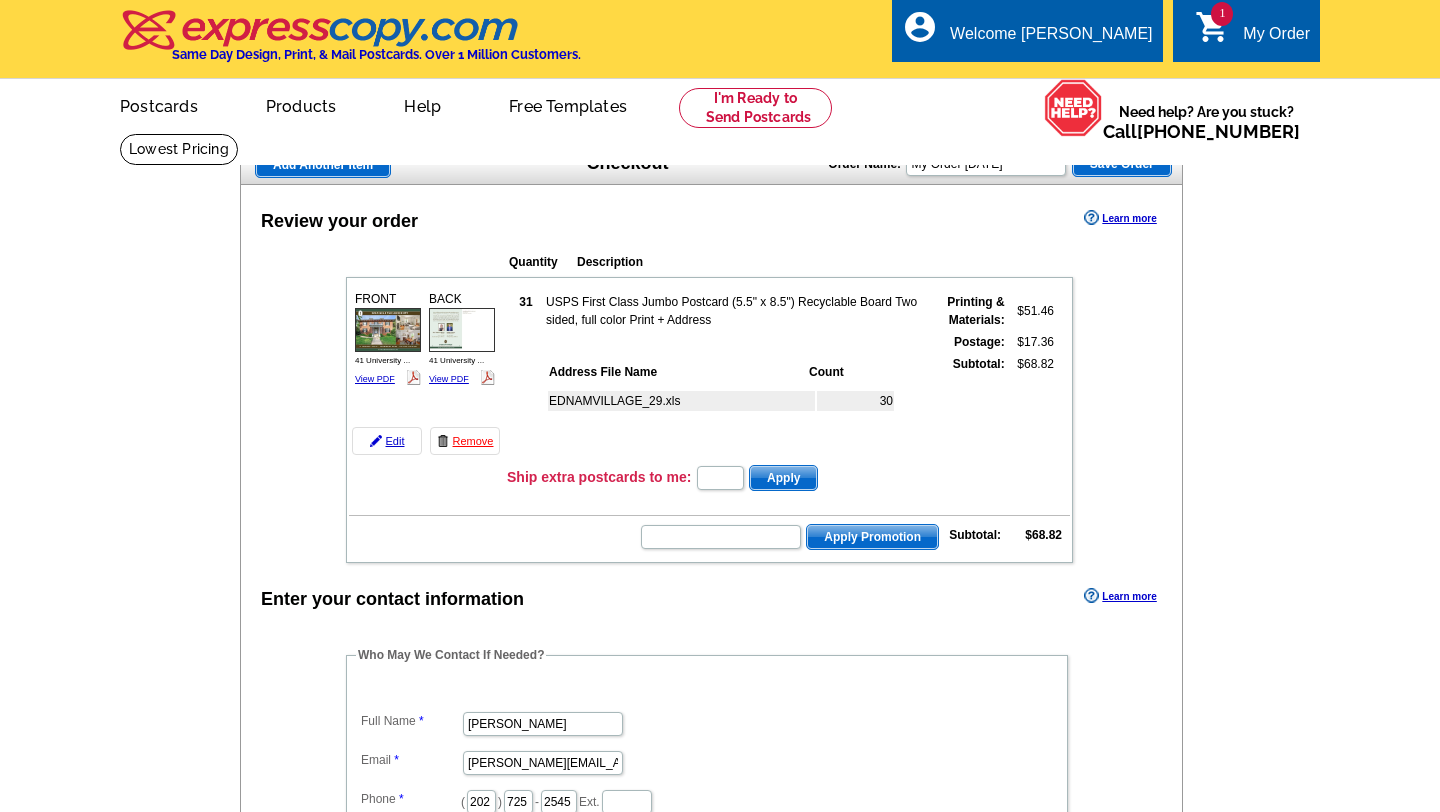 scroll, scrollTop: 0, scrollLeft: 0, axis: both 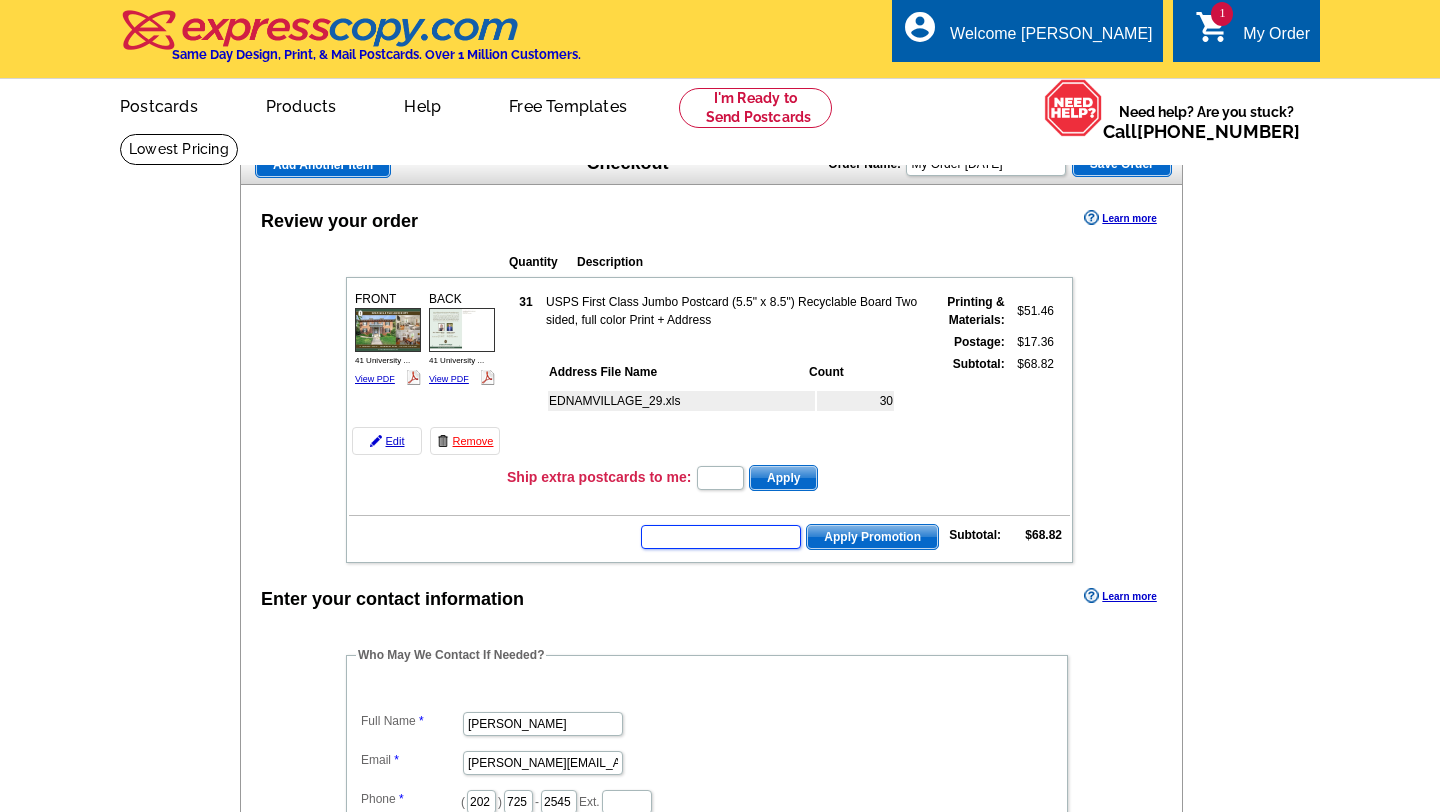 click at bounding box center [721, 537] 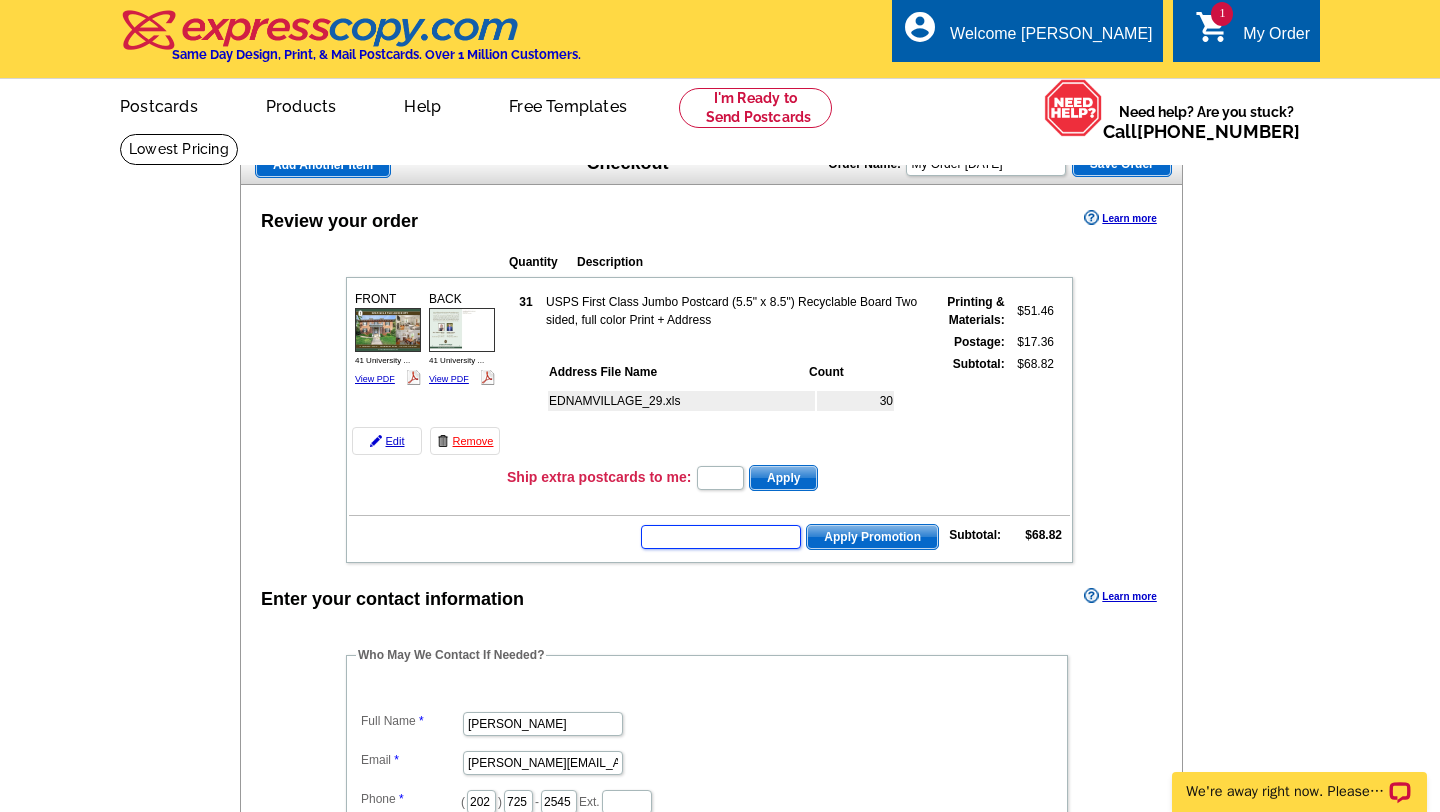 scroll, scrollTop: 0, scrollLeft: 0, axis: both 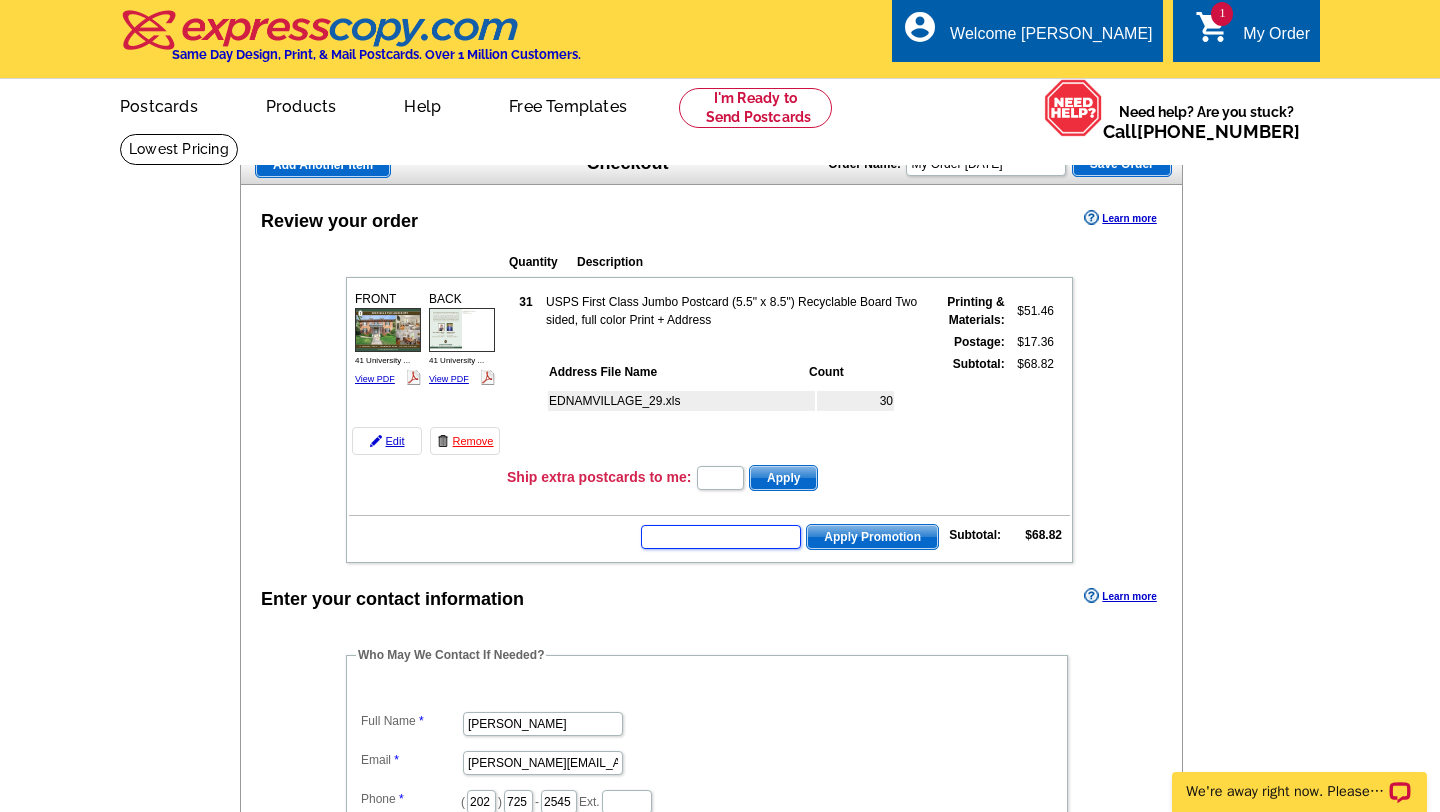 click at bounding box center (721, 537) 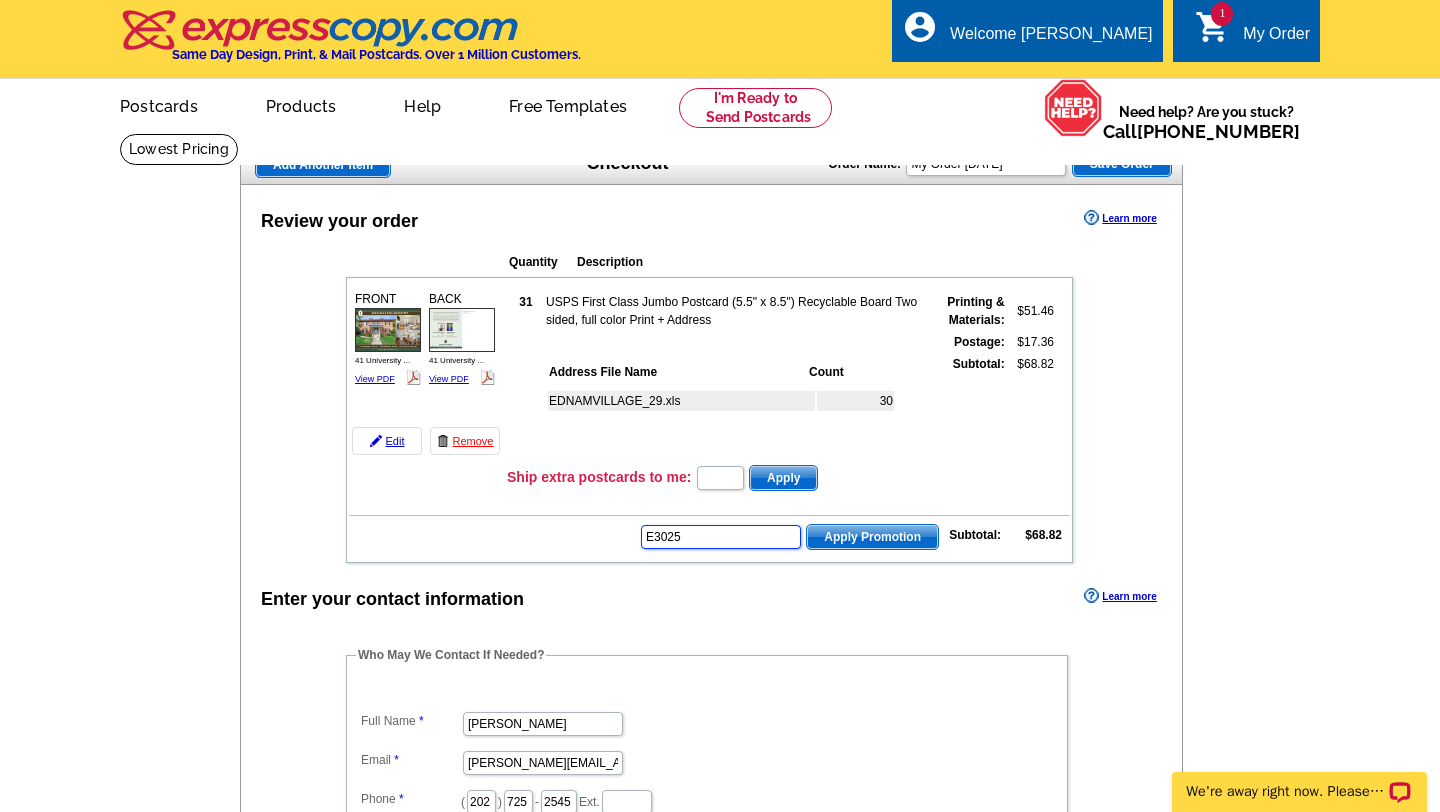 type on "E3025" 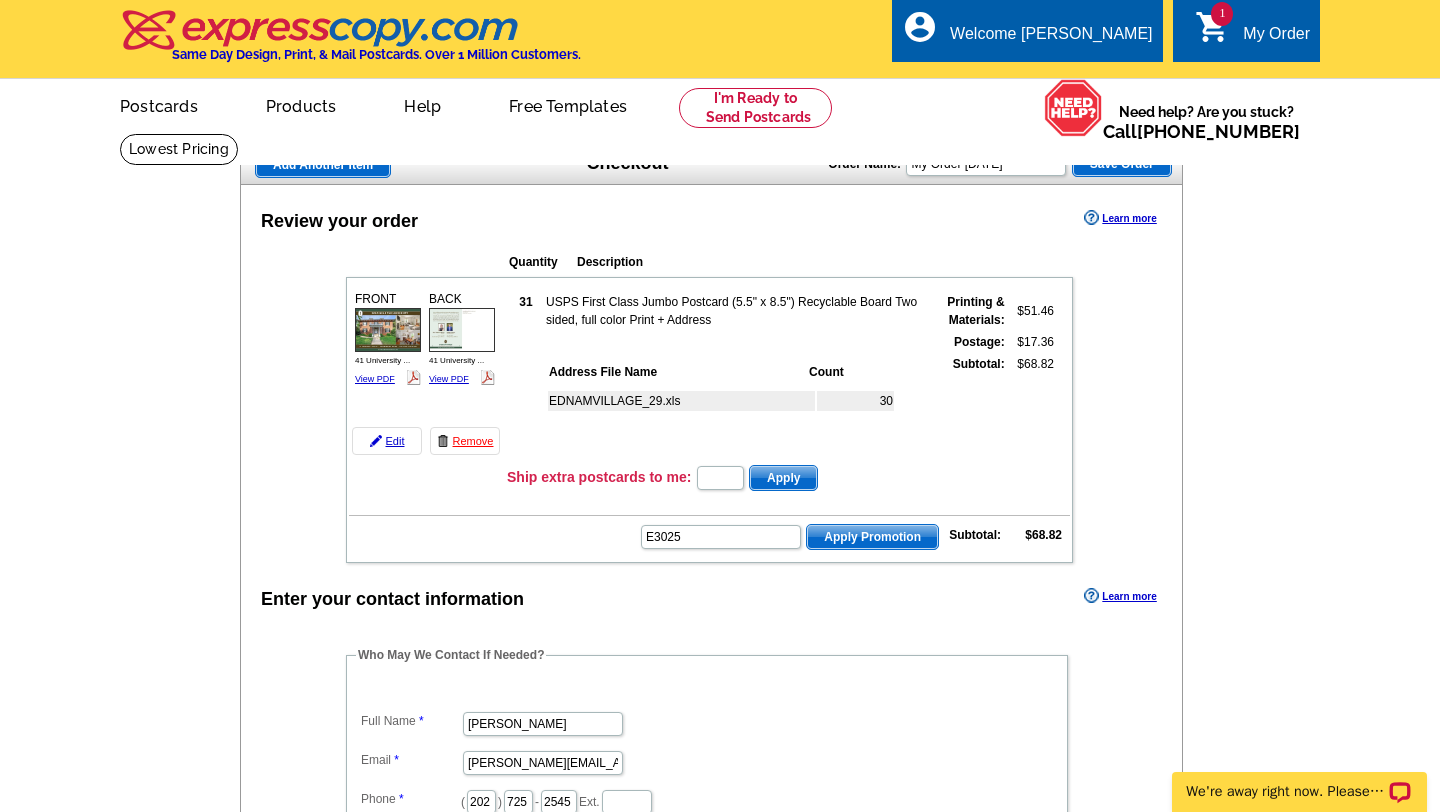 click on "Apply Promotion" at bounding box center (872, 537) 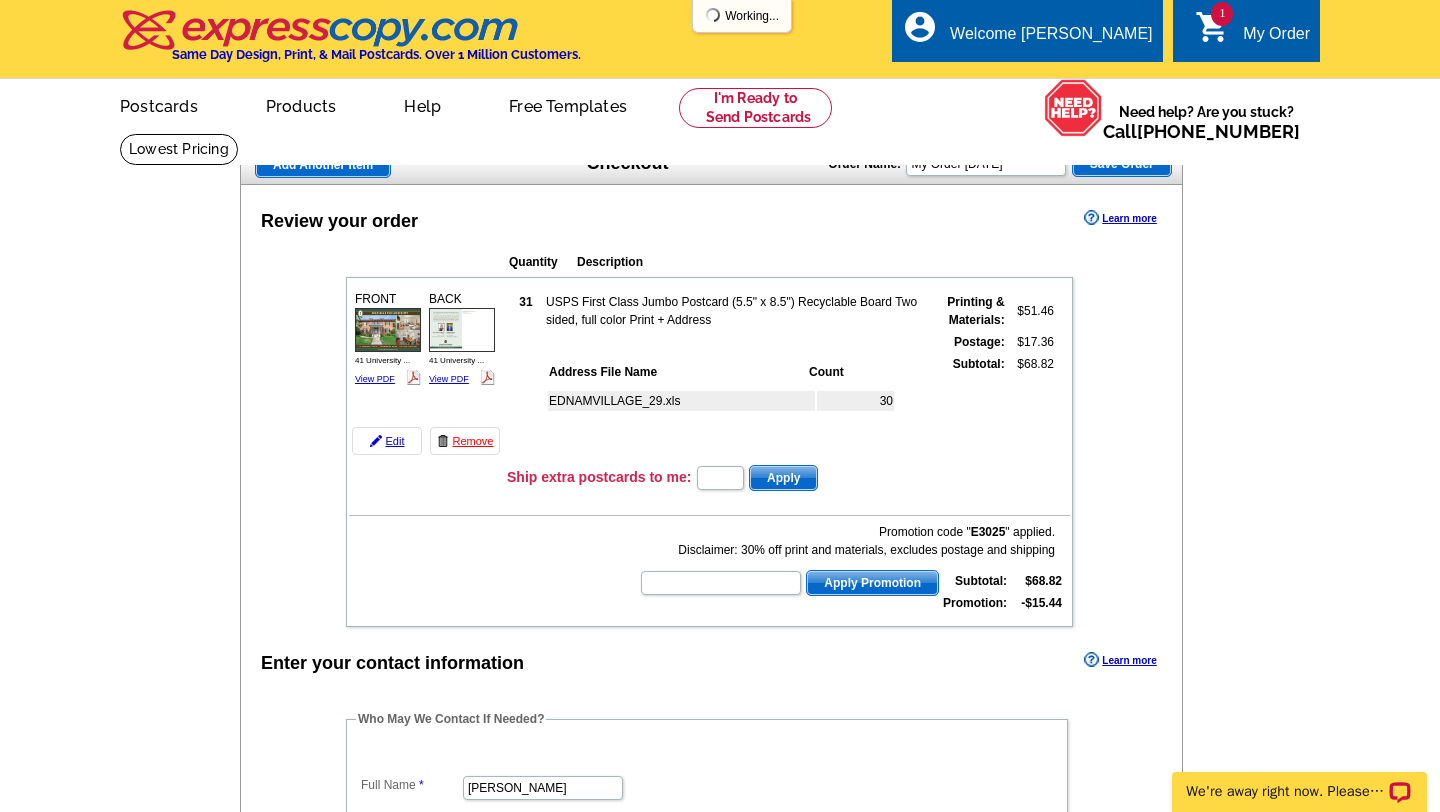 click on "Add Another Item
Checkout
Order Name:
My Order [DATE]
Save Order
Review your order
Learn more
Quantity
Description
31   30" at bounding box center (720, 869) 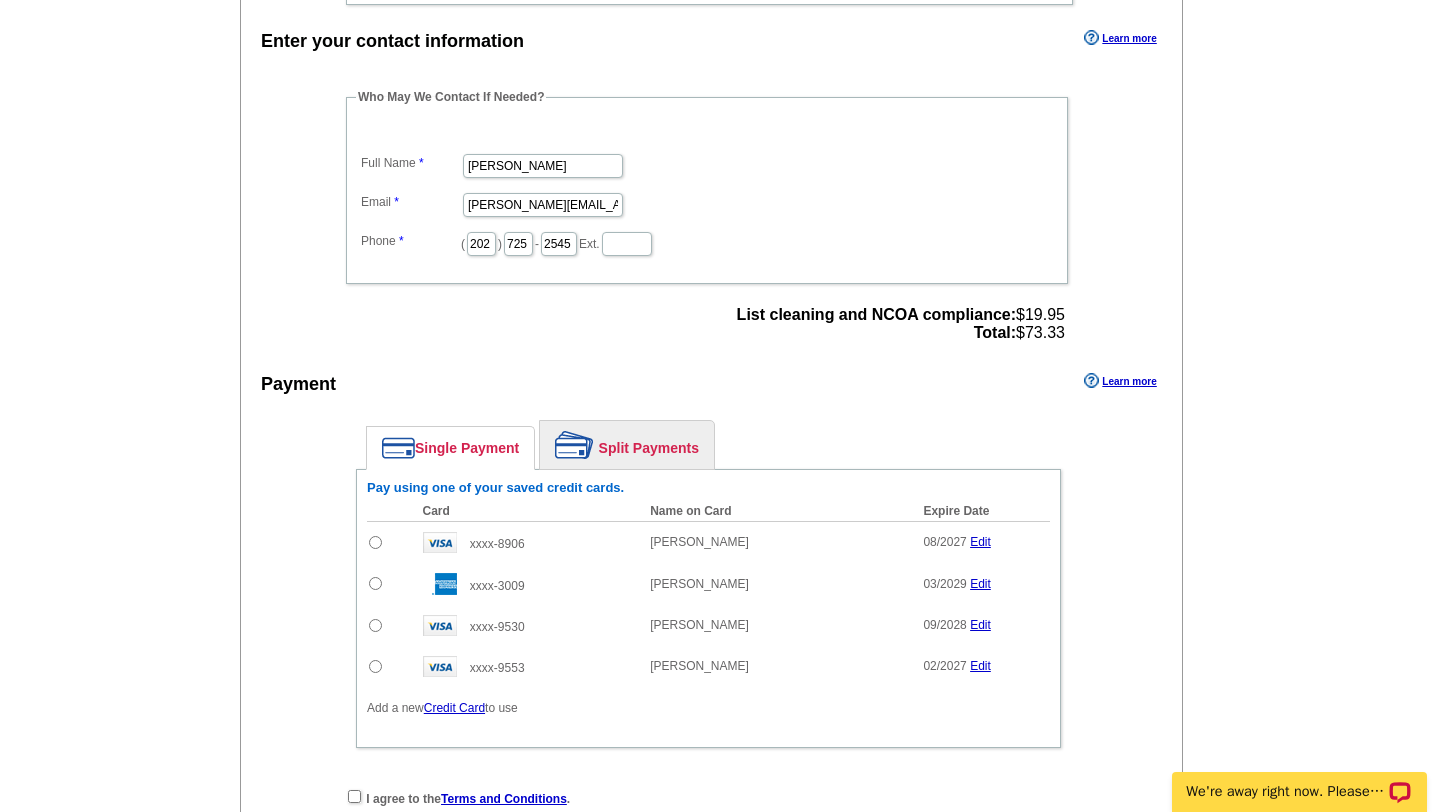 scroll, scrollTop: 658, scrollLeft: 0, axis: vertical 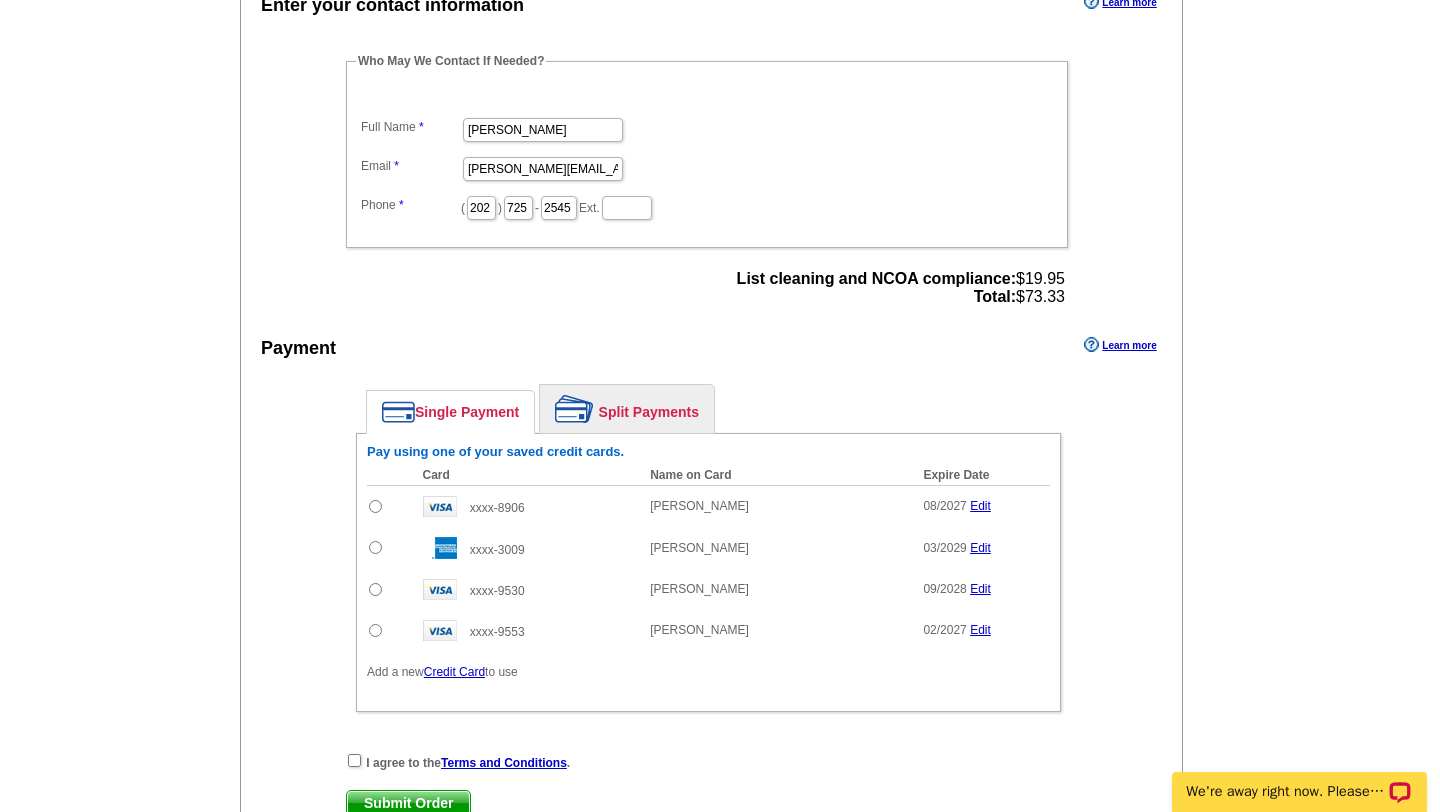 click at bounding box center [375, 547] 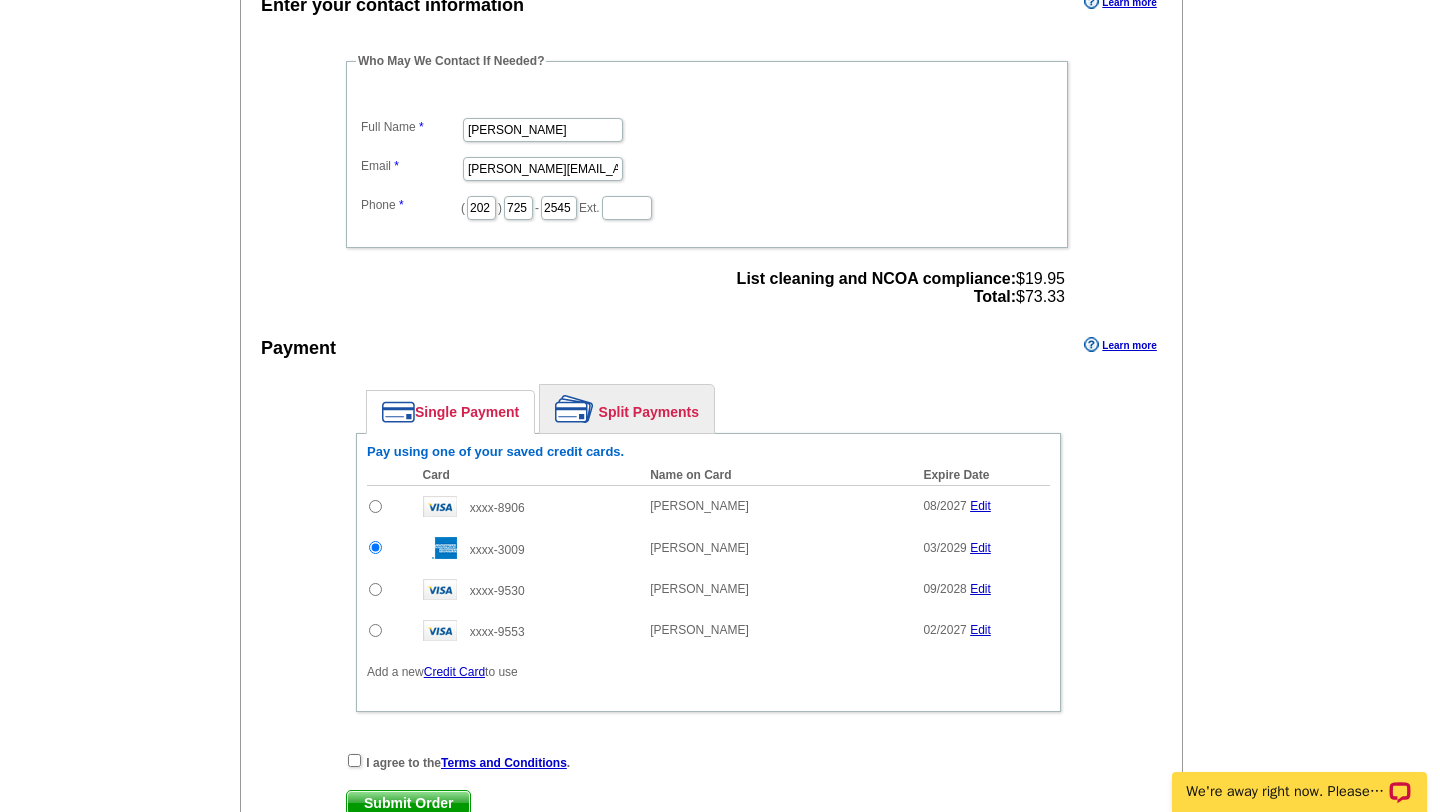 click on "Add Another Item
Checkout
Order Name:
My Order 2025-07-12
Save Order
Review your order
Learn more
Quantity
Description
31   30" at bounding box center (720, 211) 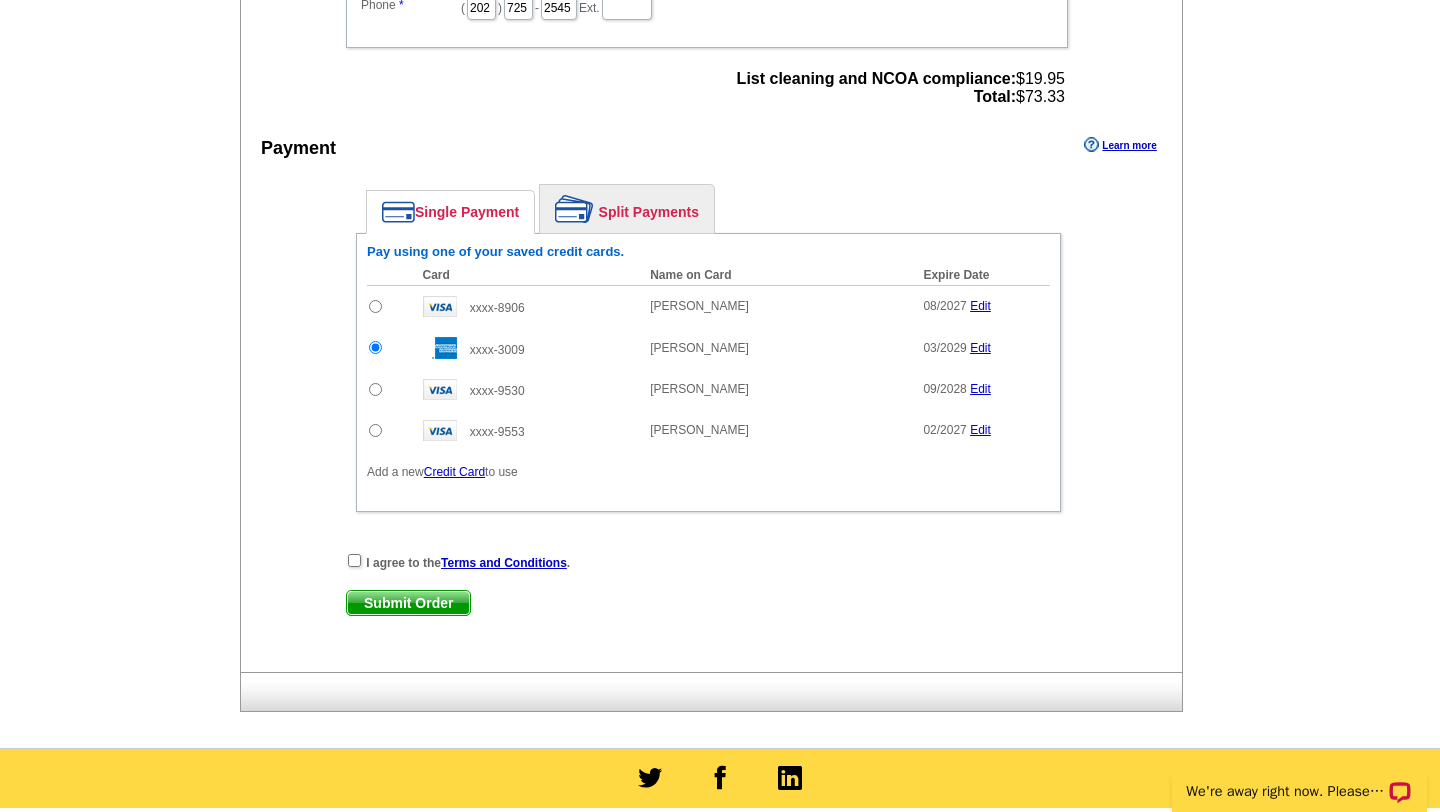 scroll, scrollTop: 898, scrollLeft: 0, axis: vertical 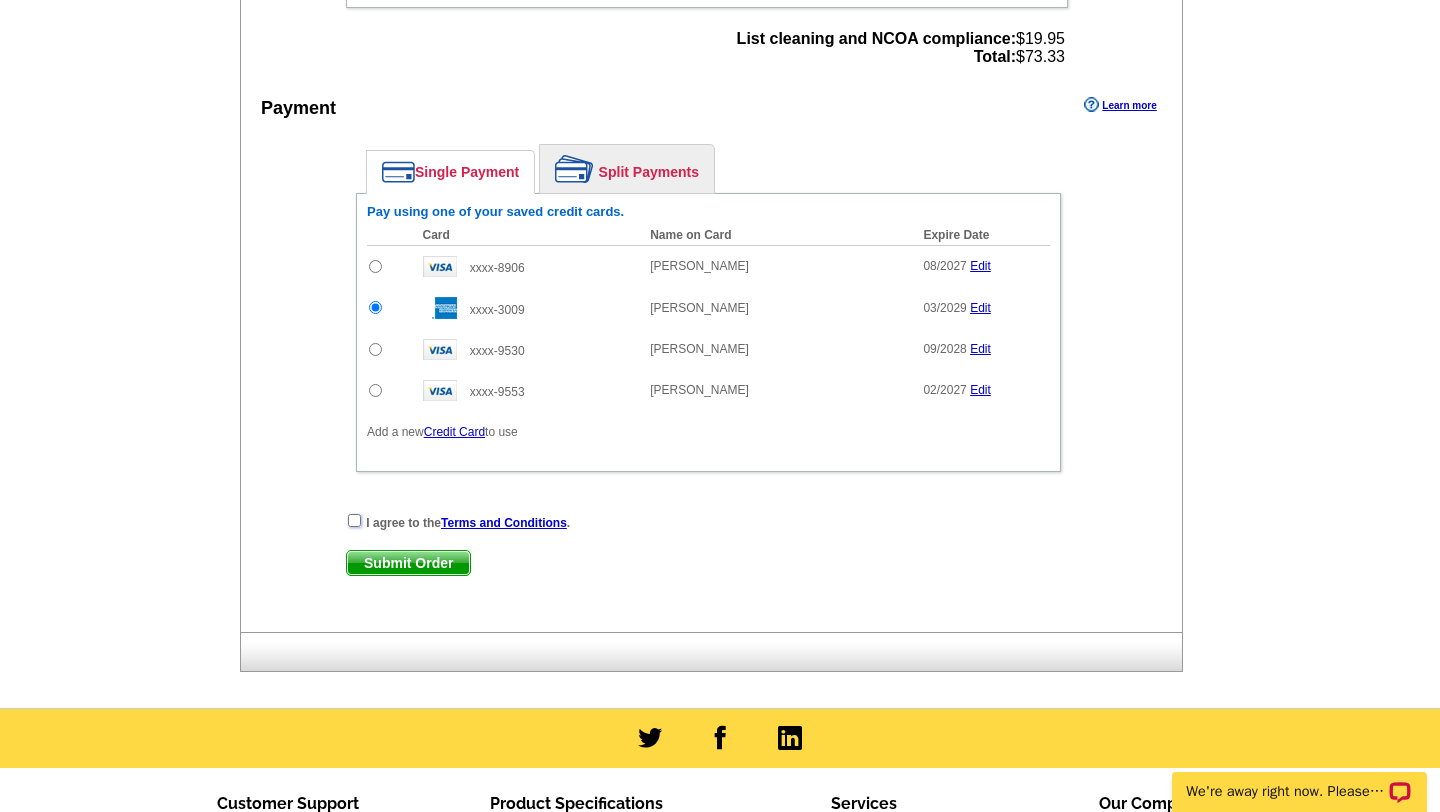 click at bounding box center [354, 520] 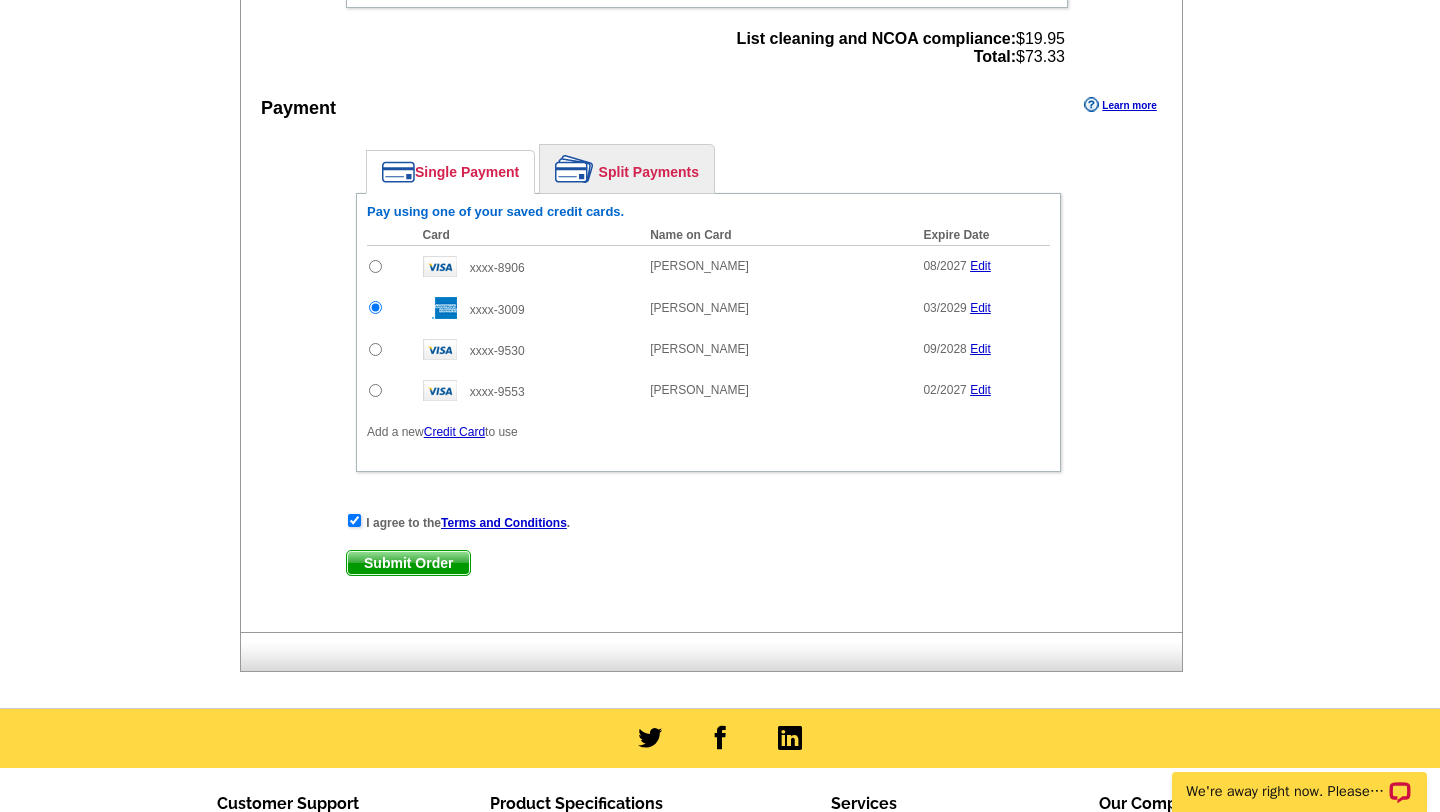 click on "Submit Order" at bounding box center [408, 563] 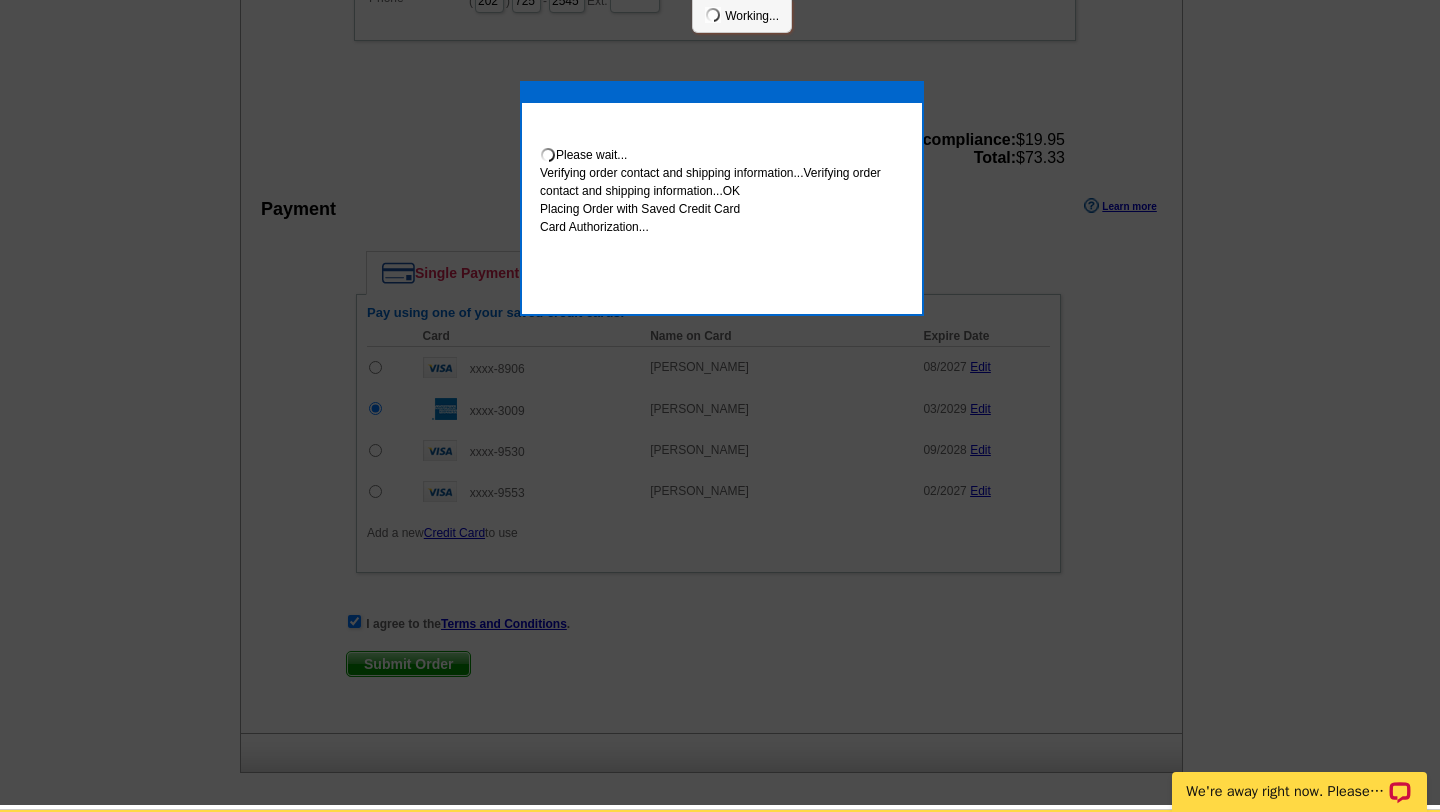 scroll, scrollTop: 890, scrollLeft: 0, axis: vertical 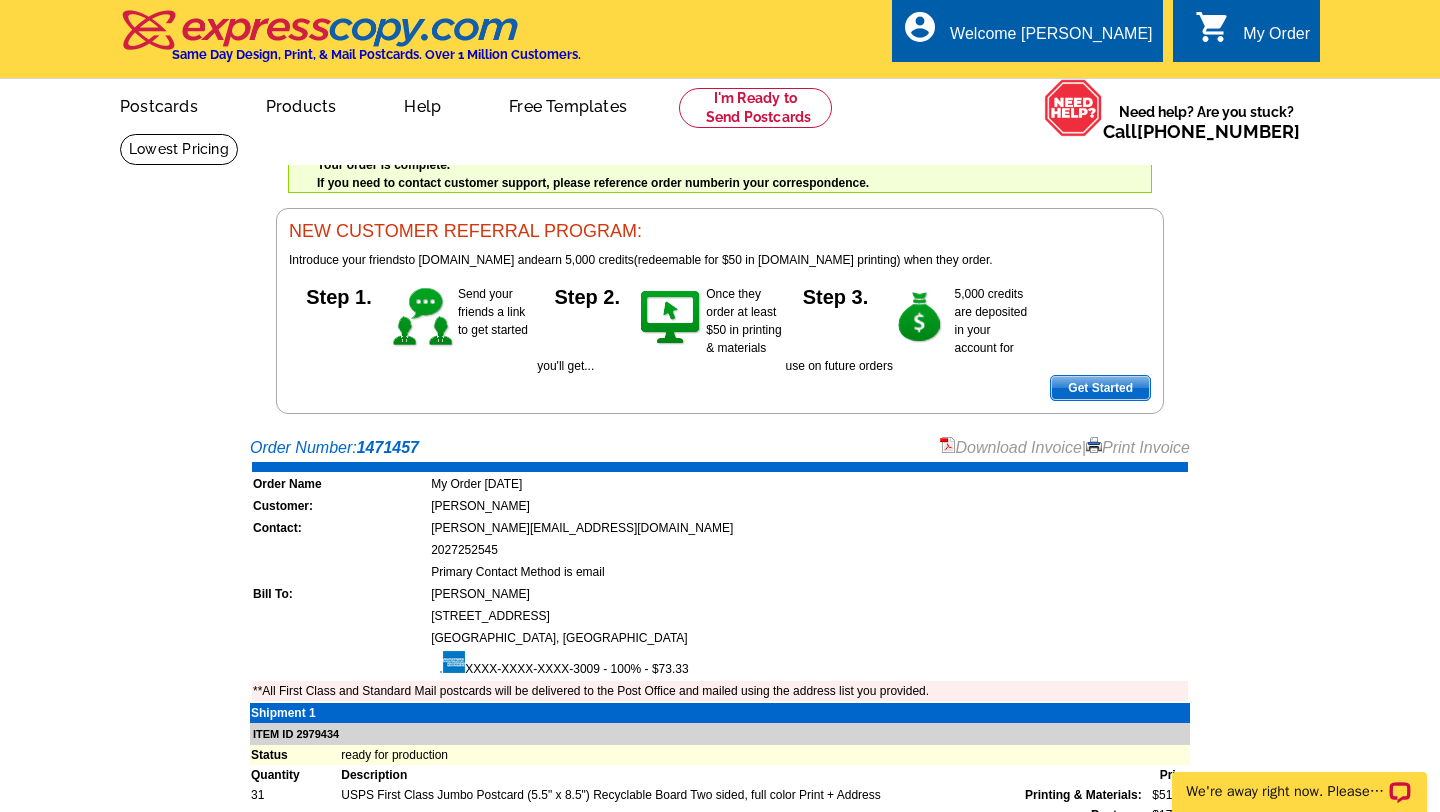 click on "Welcome back  [PERSON_NAME]
My Account
Logout
local_phone
Same Day Design, Print, & Mail Postcards. Over 1 Million Customers.
account_circle
Welcome [PERSON_NAME]
My Account Logout
0
shopping_cart
My Order
picture_in_picture
Postcards
store_mall_directory
Products
keyboard_arrow_down
Postcards
Business cards" at bounding box center (720, 207) 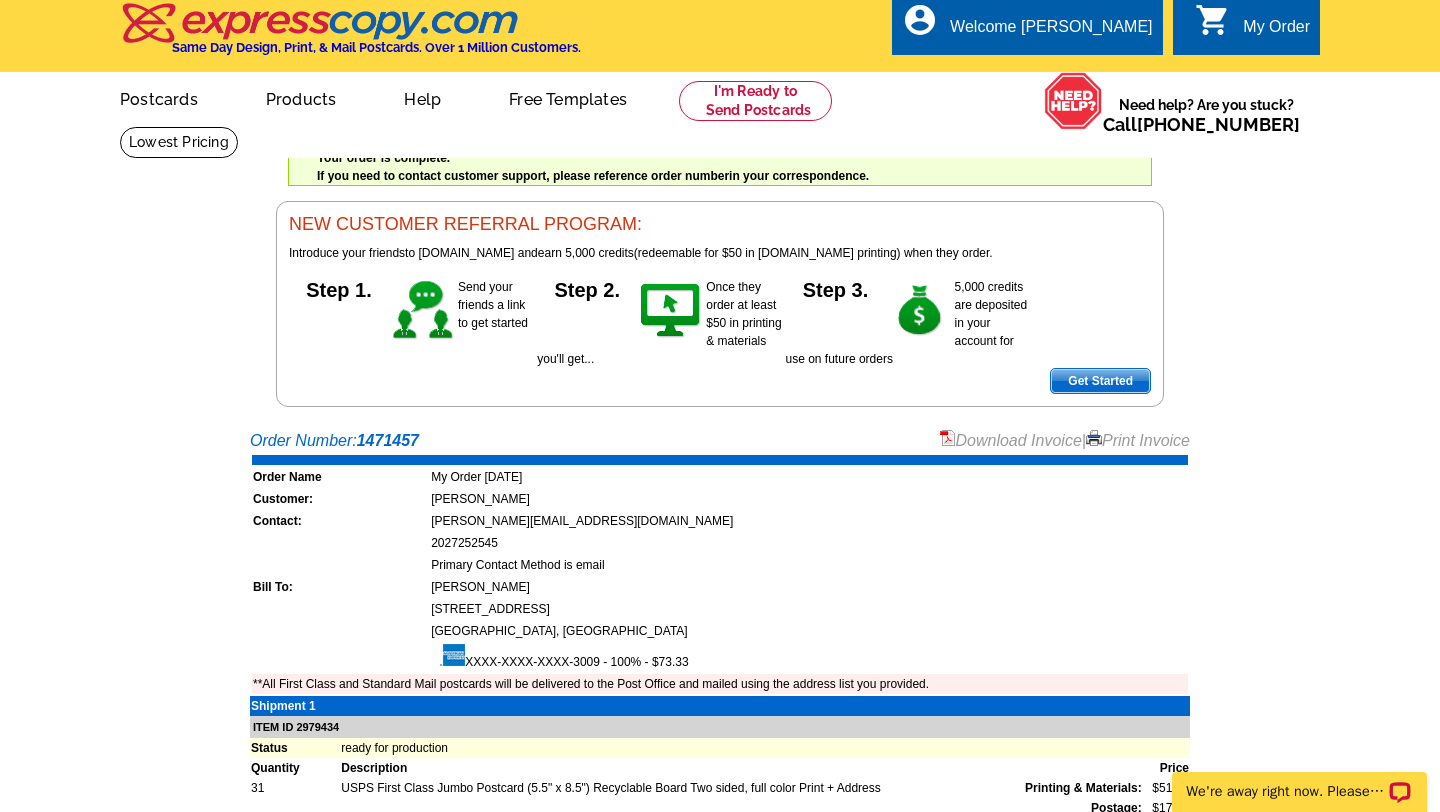 scroll, scrollTop: 0, scrollLeft: 0, axis: both 